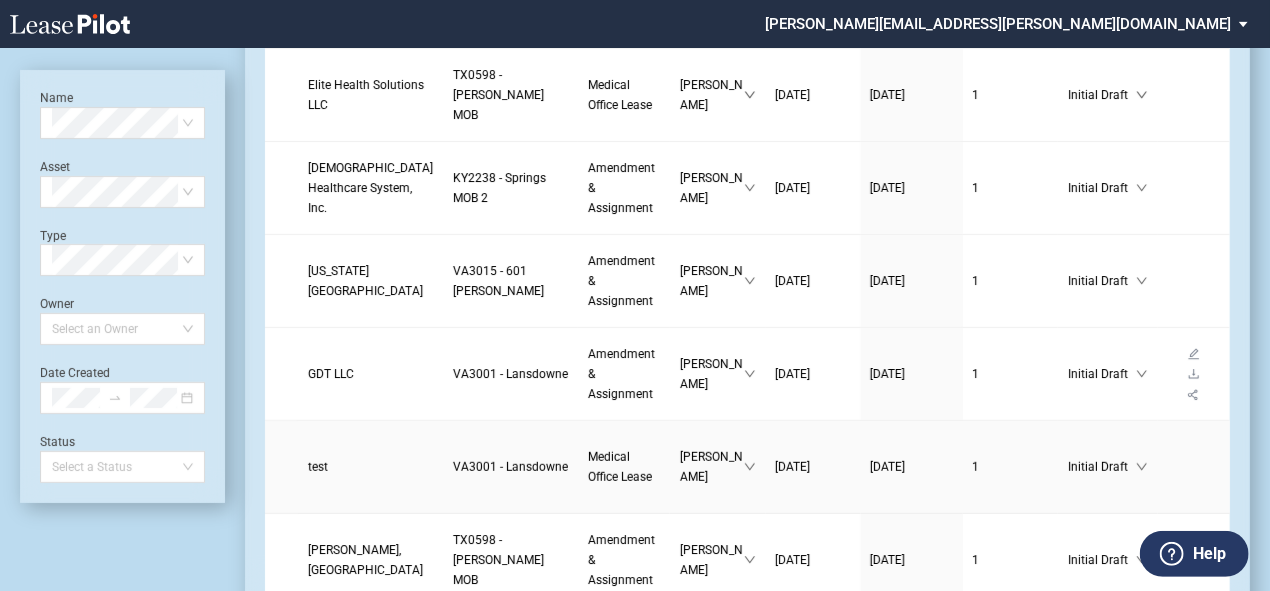 scroll, scrollTop: 320, scrollLeft: 0, axis: vertical 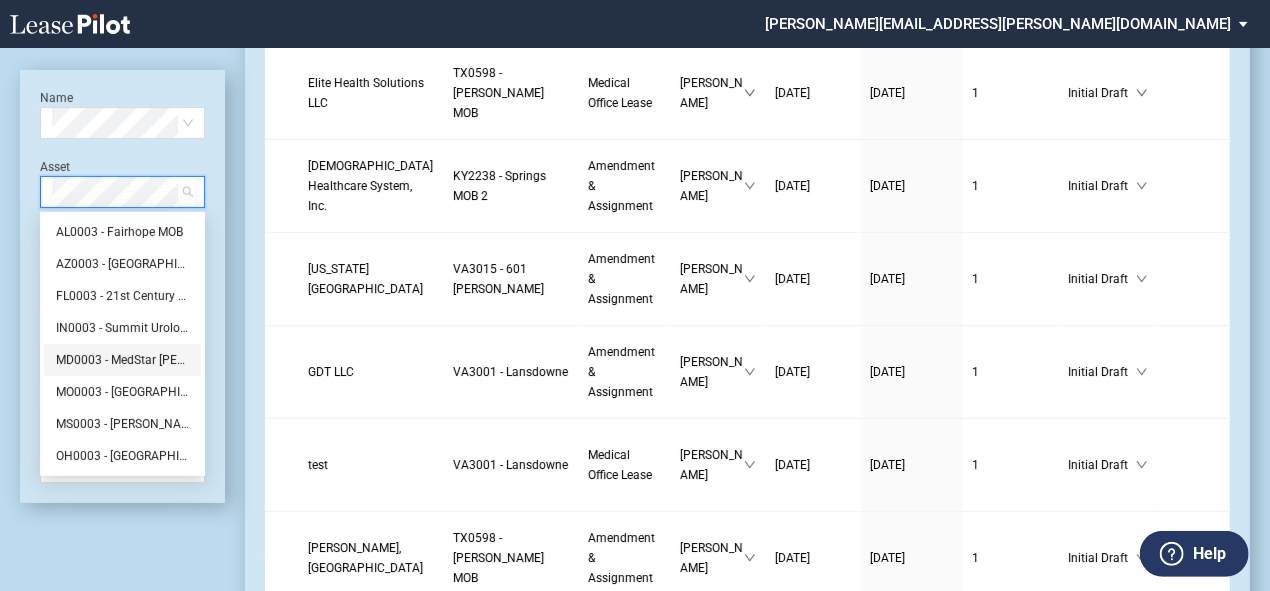 click on "MD0003 - MedStar Stephen's Crossing" at bounding box center [122, 360] 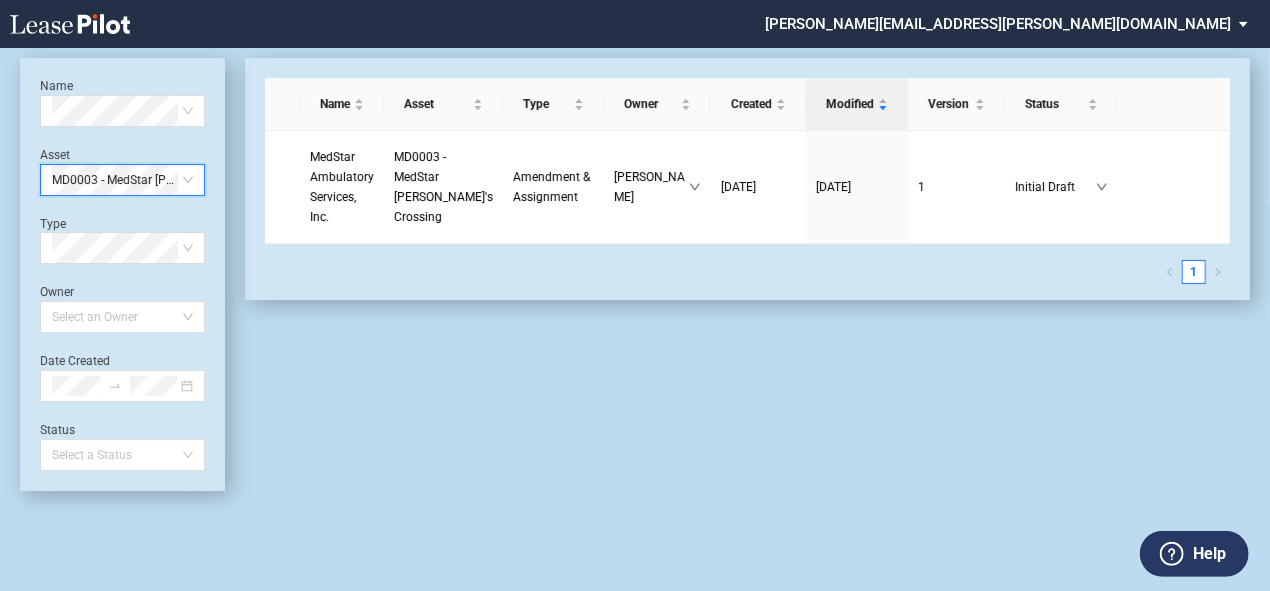 scroll, scrollTop: 48, scrollLeft: 0, axis: vertical 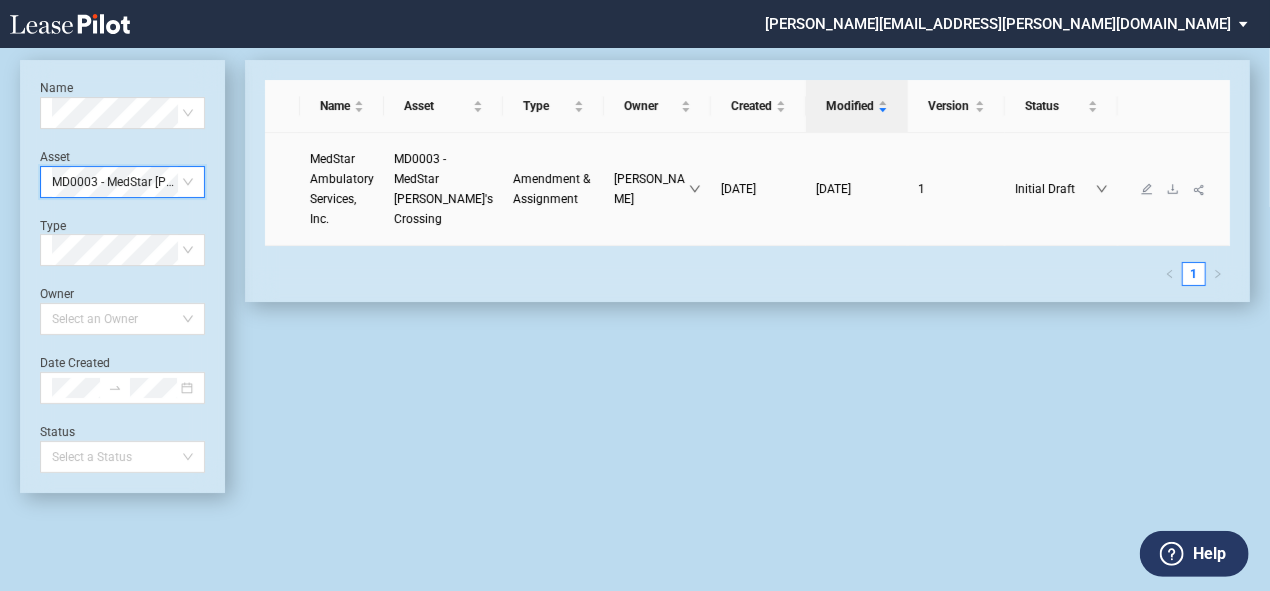 click on "MedStar Ambulatory Services, Inc." at bounding box center [342, 189] 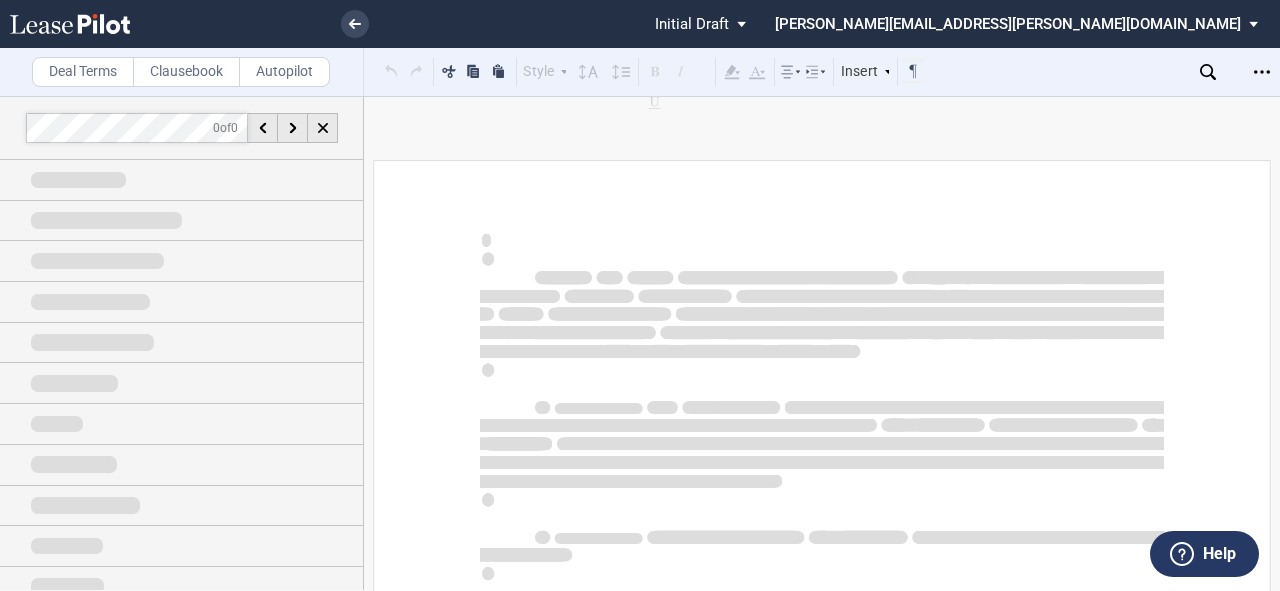 scroll, scrollTop: 0, scrollLeft: 0, axis: both 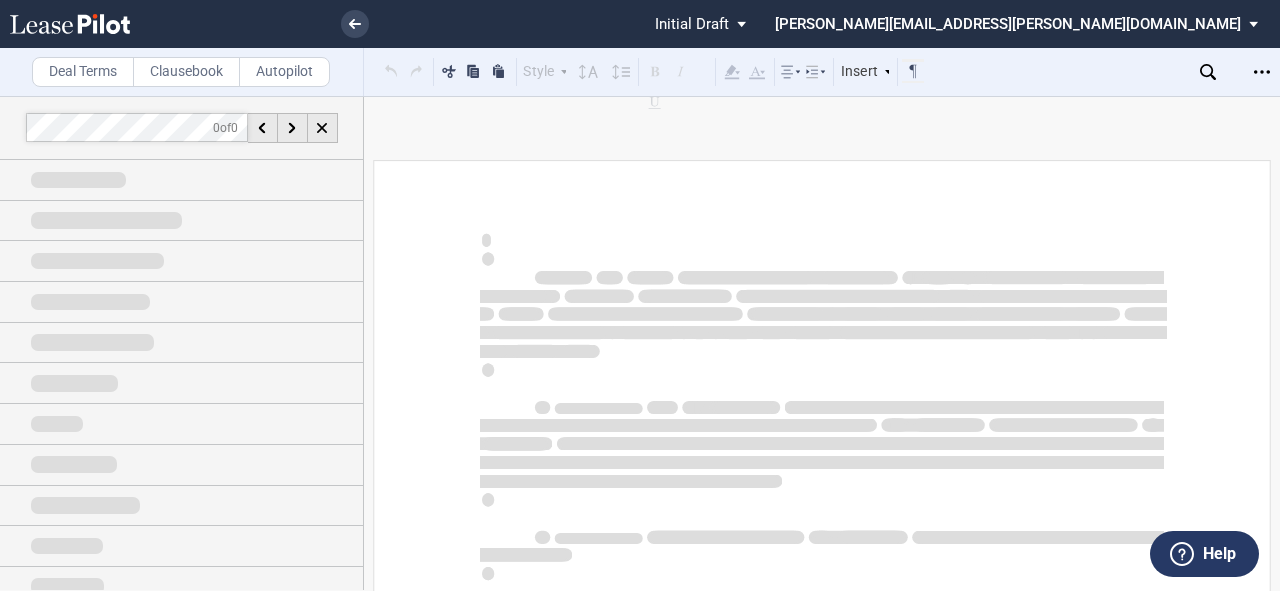 click on "Clausebook" at bounding box center (186, 72) 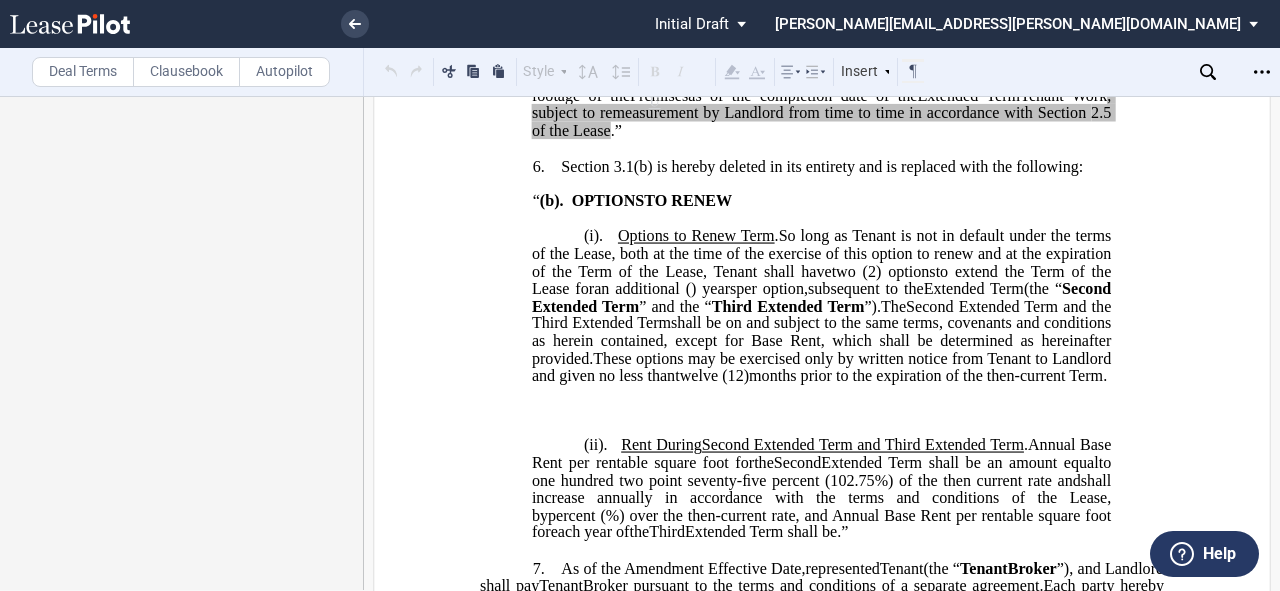 scroll, scrollTop: 3120, scrollLeft: 0, axis: vertical 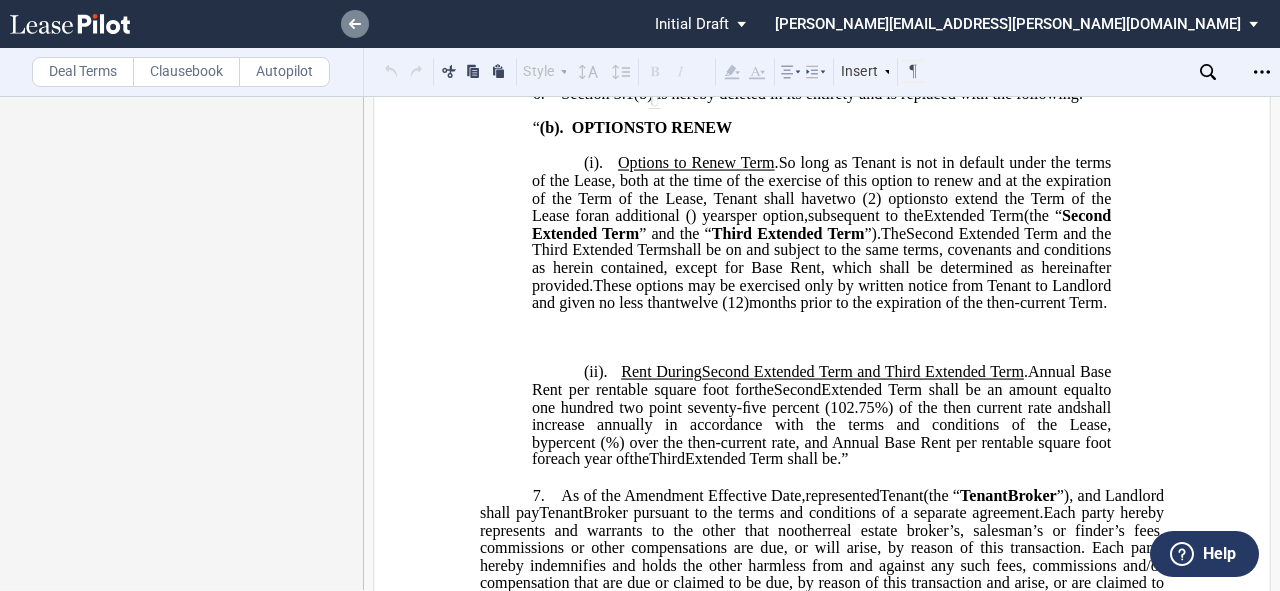 click at bounding box center (355, 24) 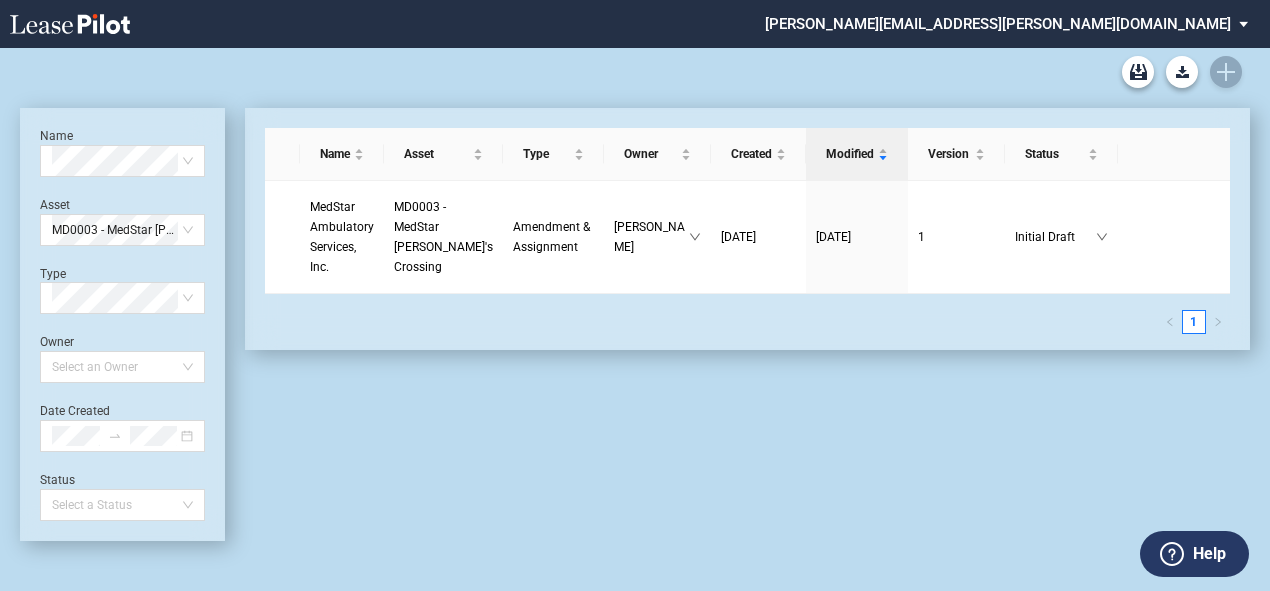 scroll, scrollTop: 0, scrollLeft: 0, axis: both 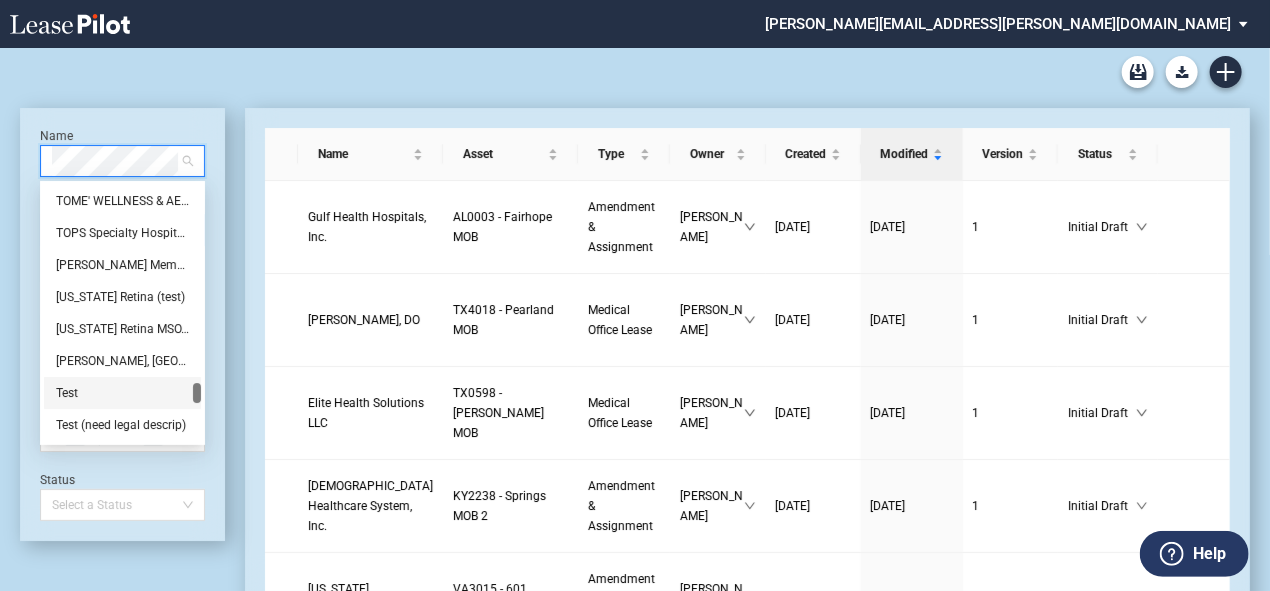 click on "Test" at bounding box center [122, 393] 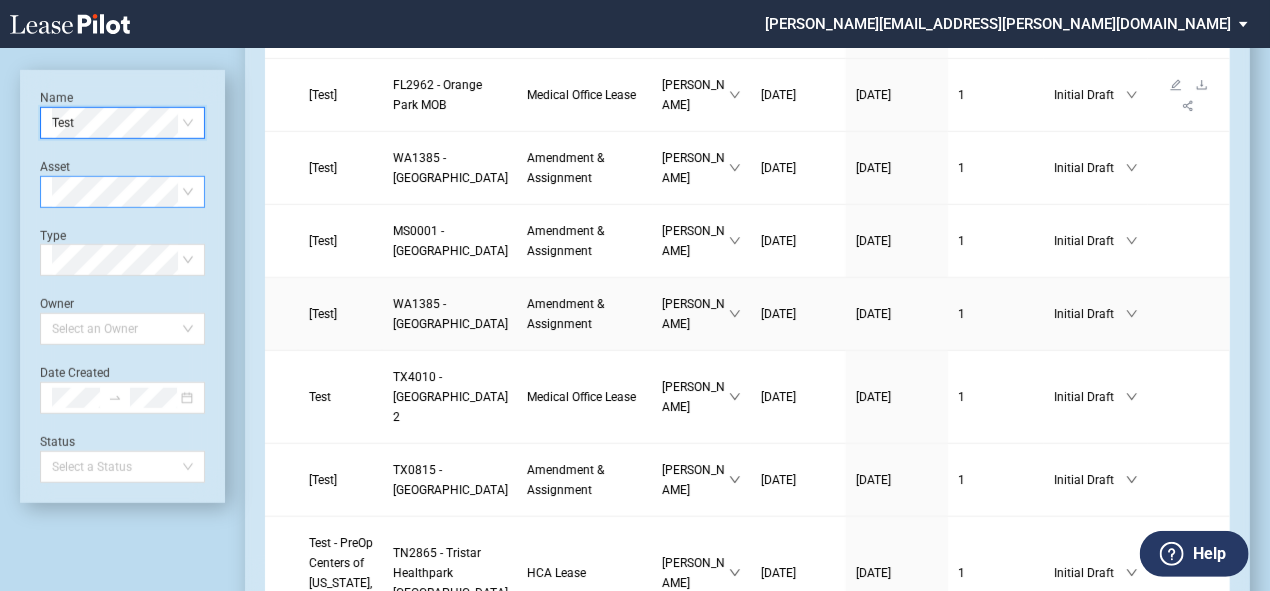 scroll, scrollTop: 0, scrollLeft: 0, axis: both 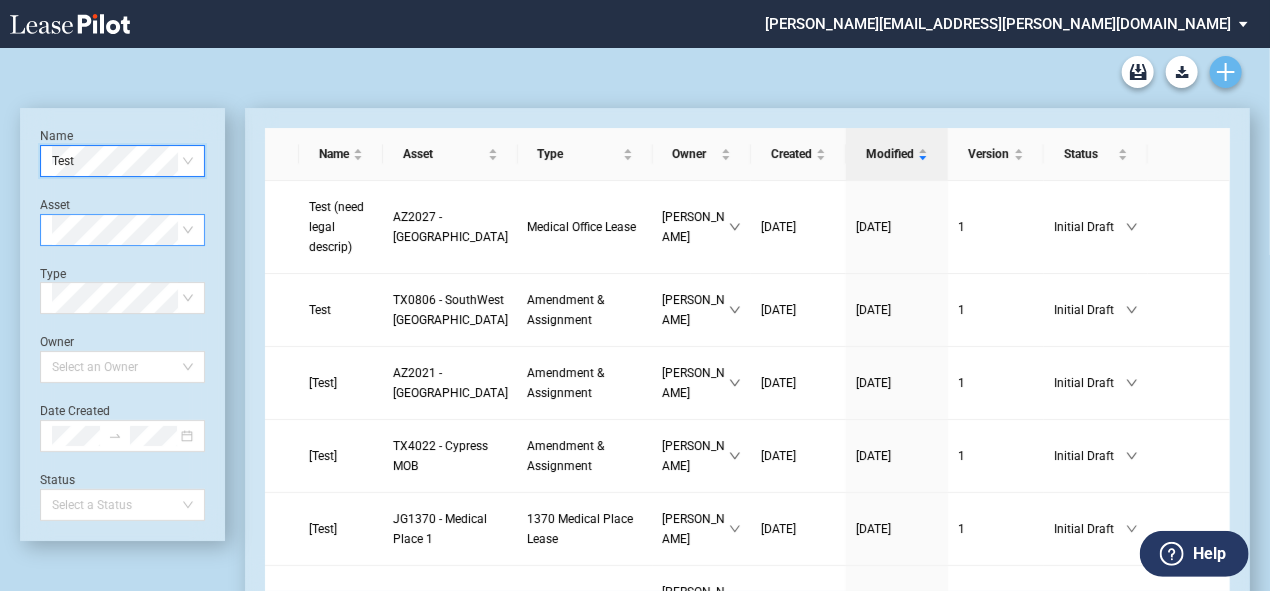 click 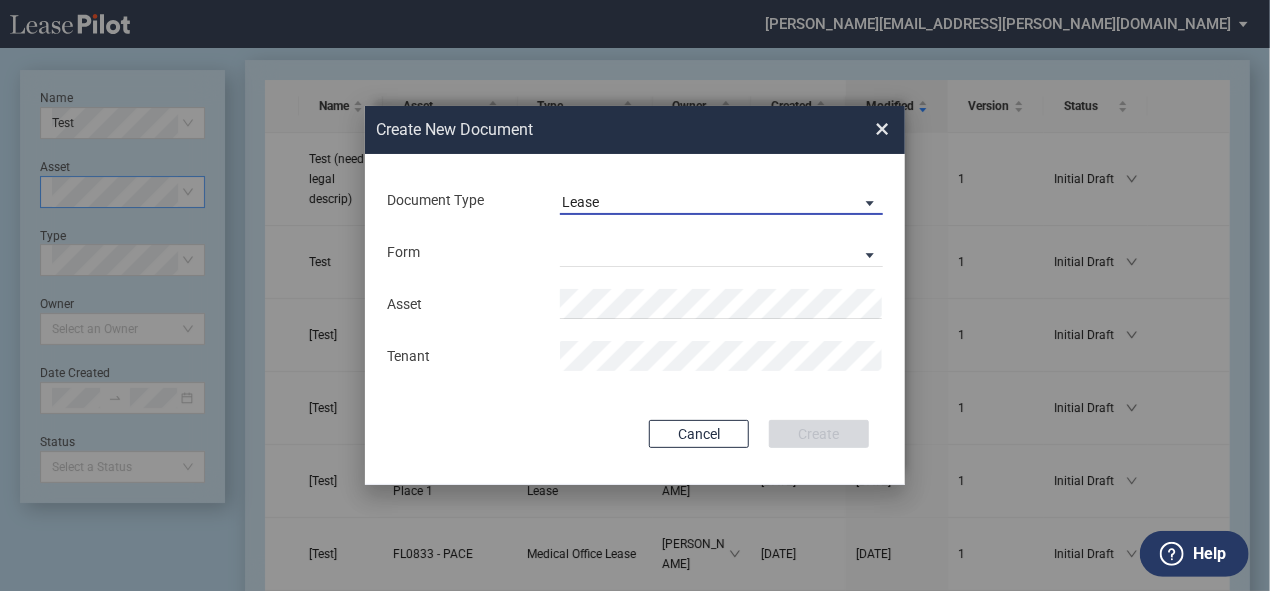 click at bounding box center [865, 202] 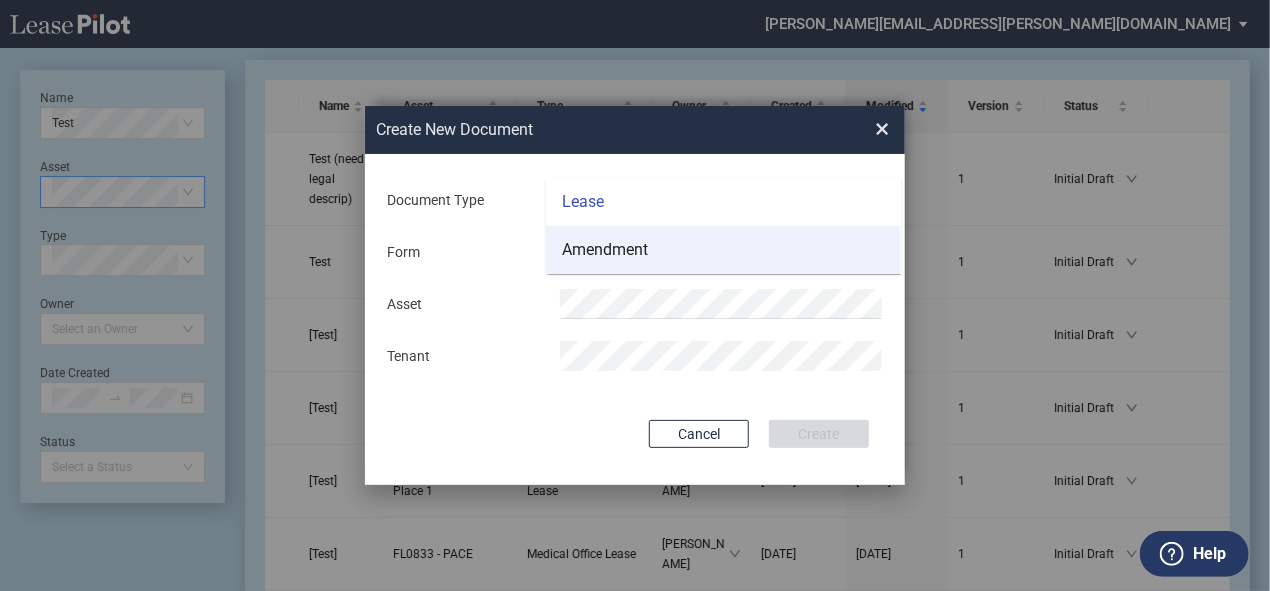click on "Amendment" at bounding box center [605, 250] 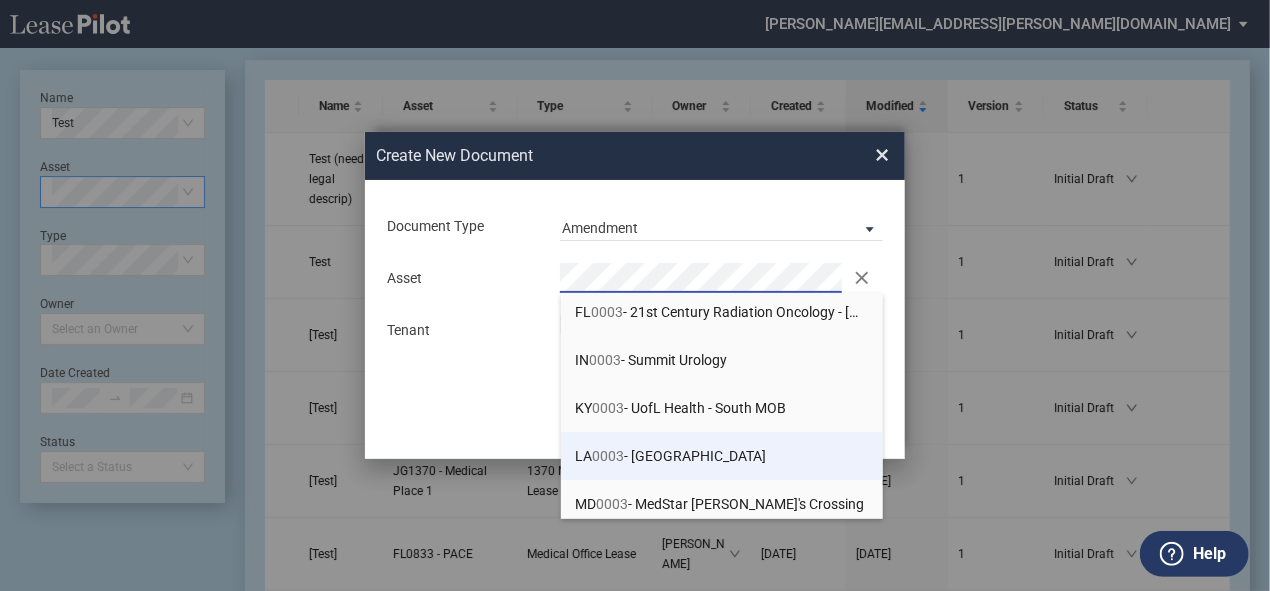 scroll, scrollTop: 320, scrollLeft: 0, axis: vertical 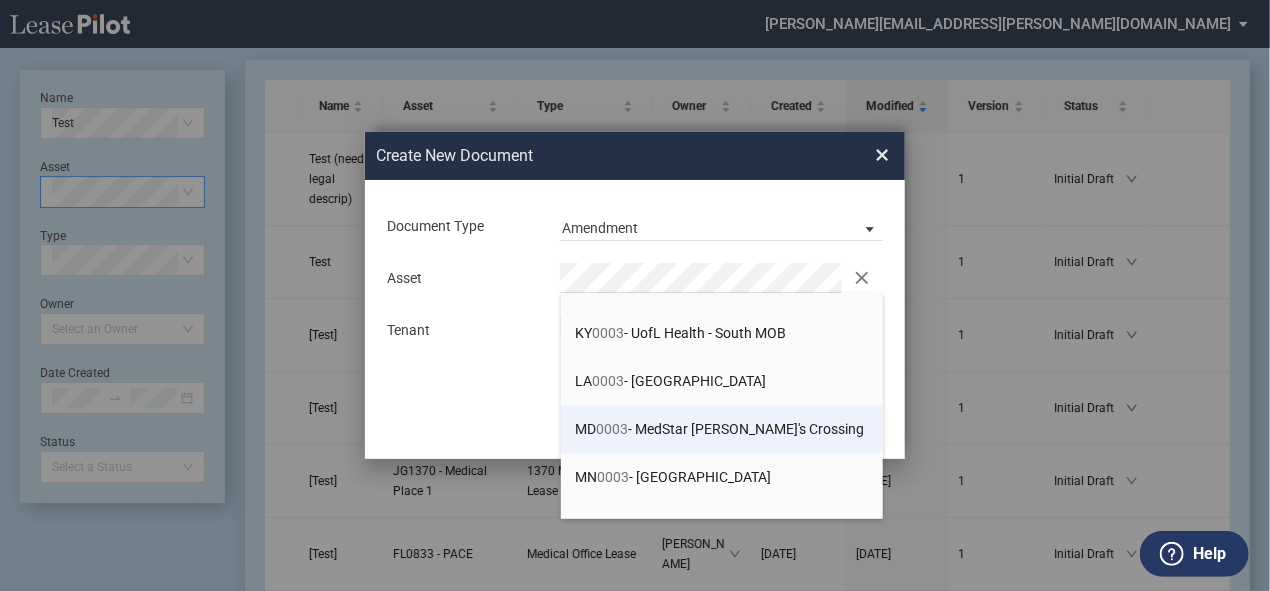 click on "MD 0003  - MedStar Stephen's Crossing" at bounding box center [720, 429] 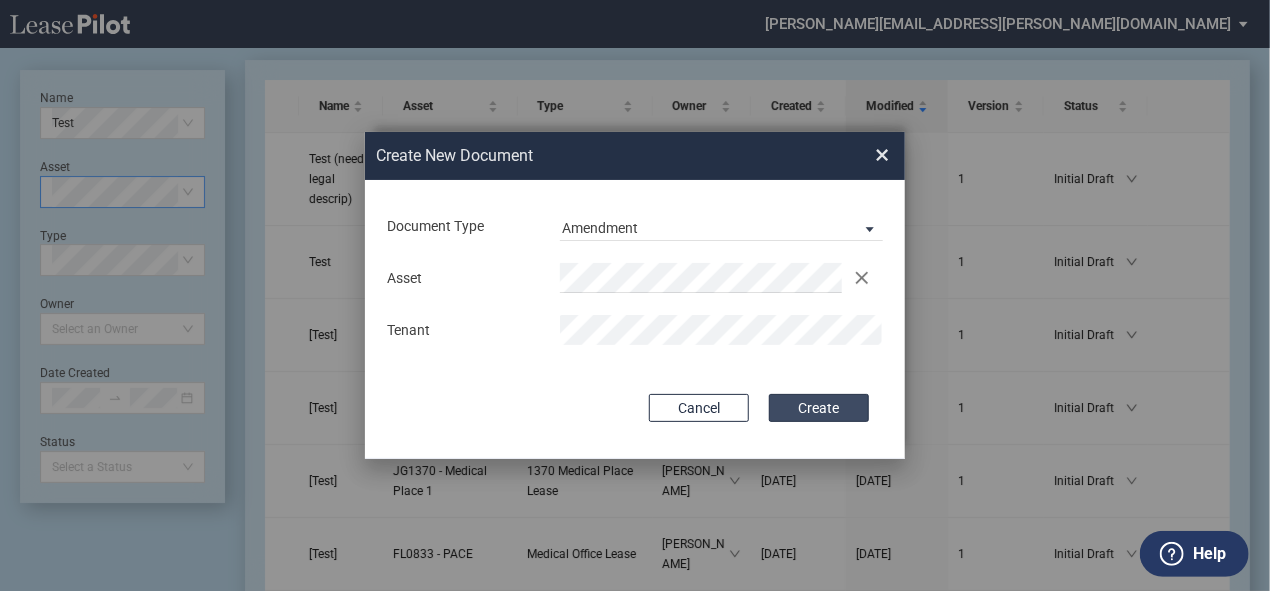 click on "Create" at bounding box center [819, 408] 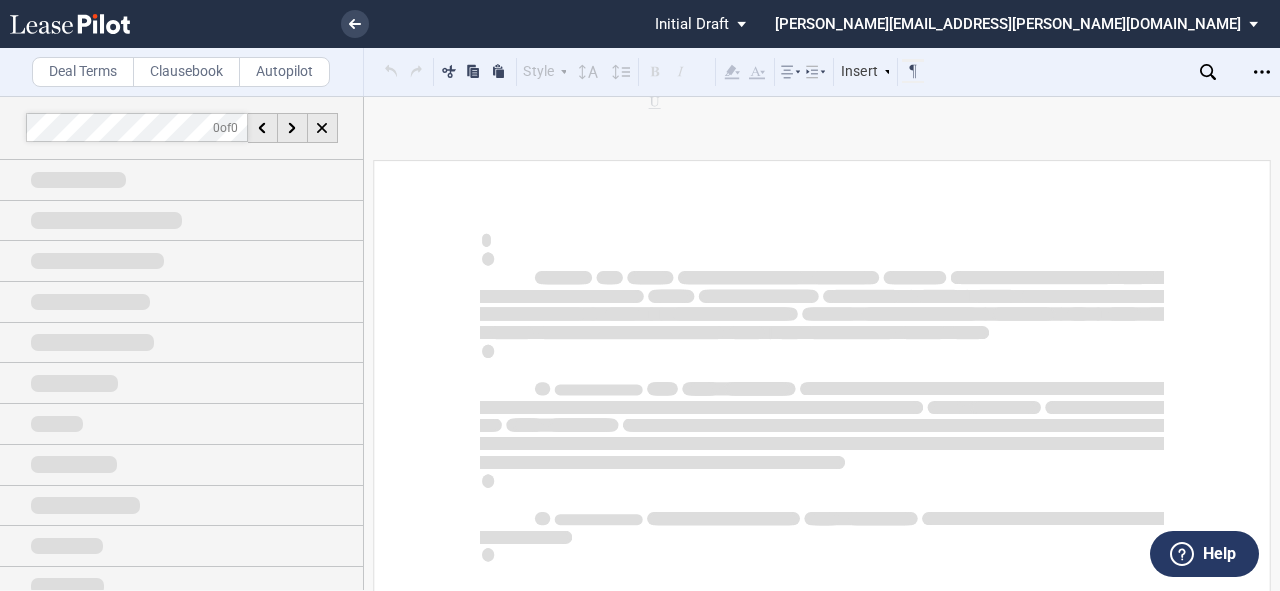 scroll, scrollTop: 0, scrollLeft: 0, axis: both 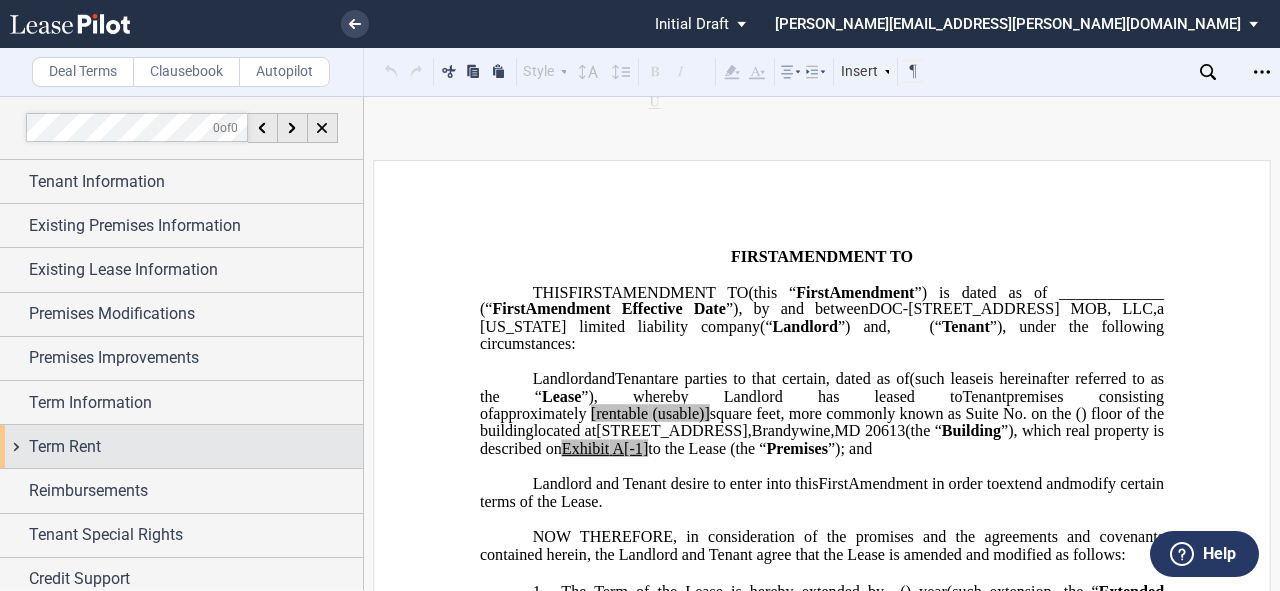 click on "Term Rent" at bounding box center (181, 446) 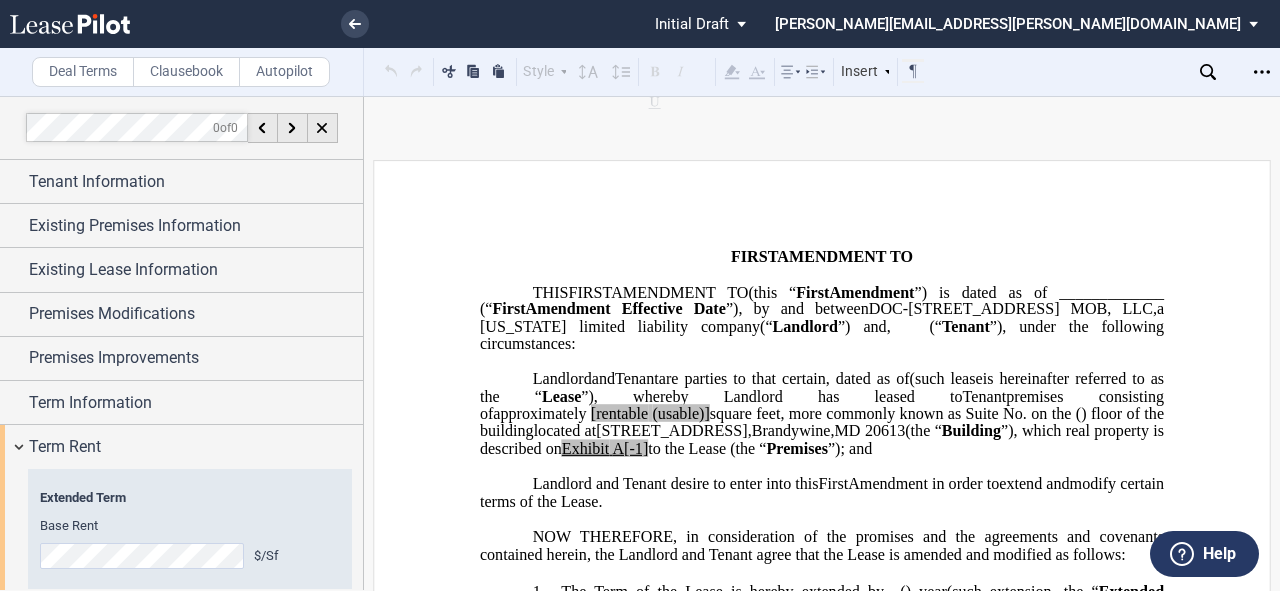 scroll, scrollTop: 160, scrollLeft: 0, axis: vertical 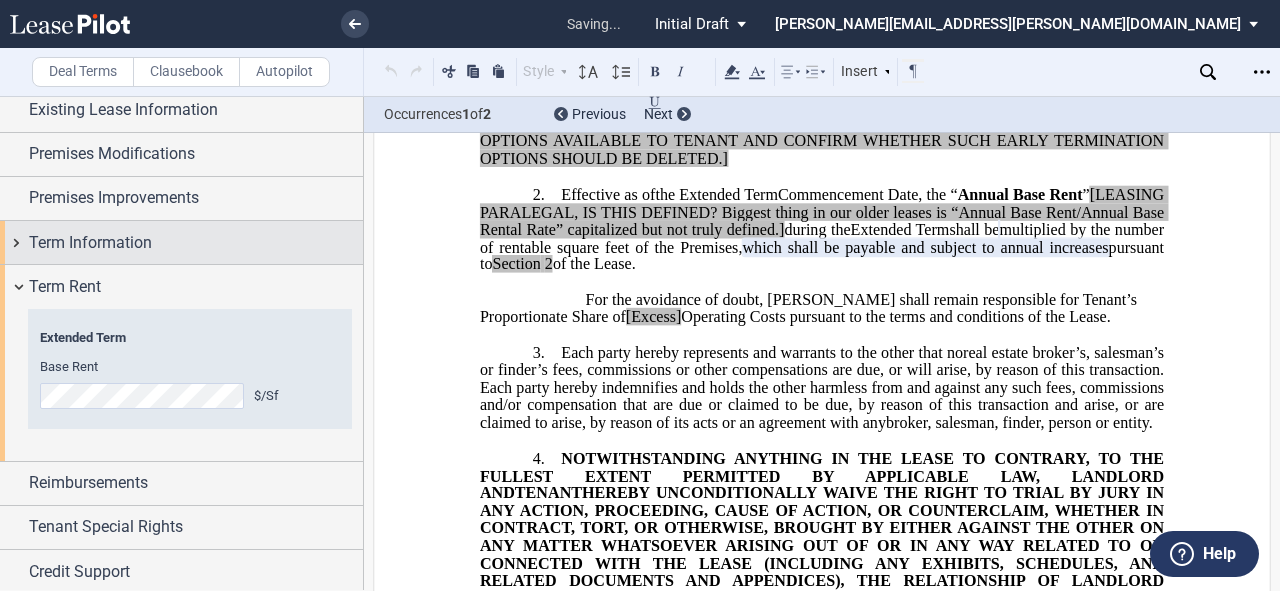 click on "Term Information" at bounding box center [181, 242] 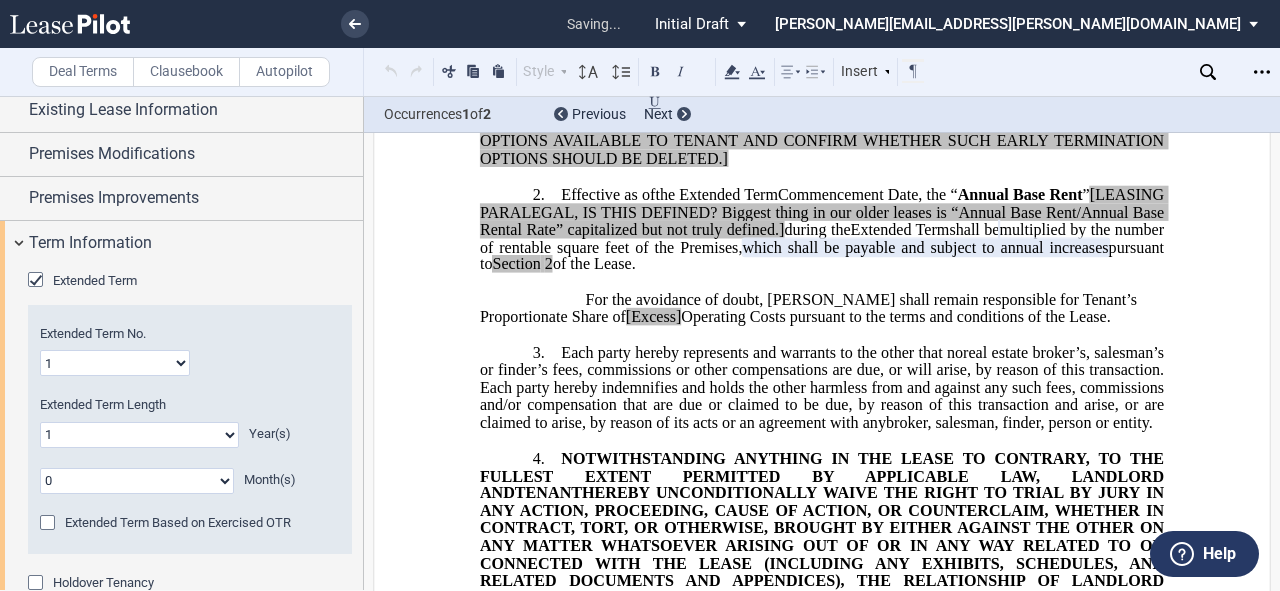 click on "0 1 2 3 4 5 6 7 8 9 10 11 12 13 14 15 16 17 18 19 20" 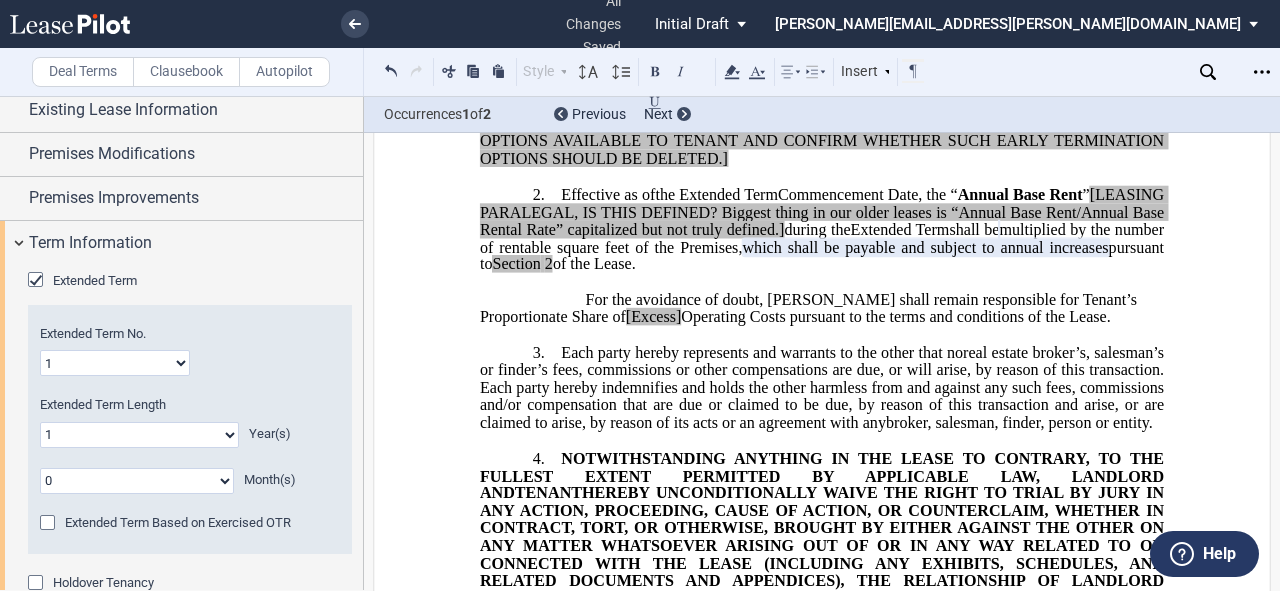 select on "number:2" 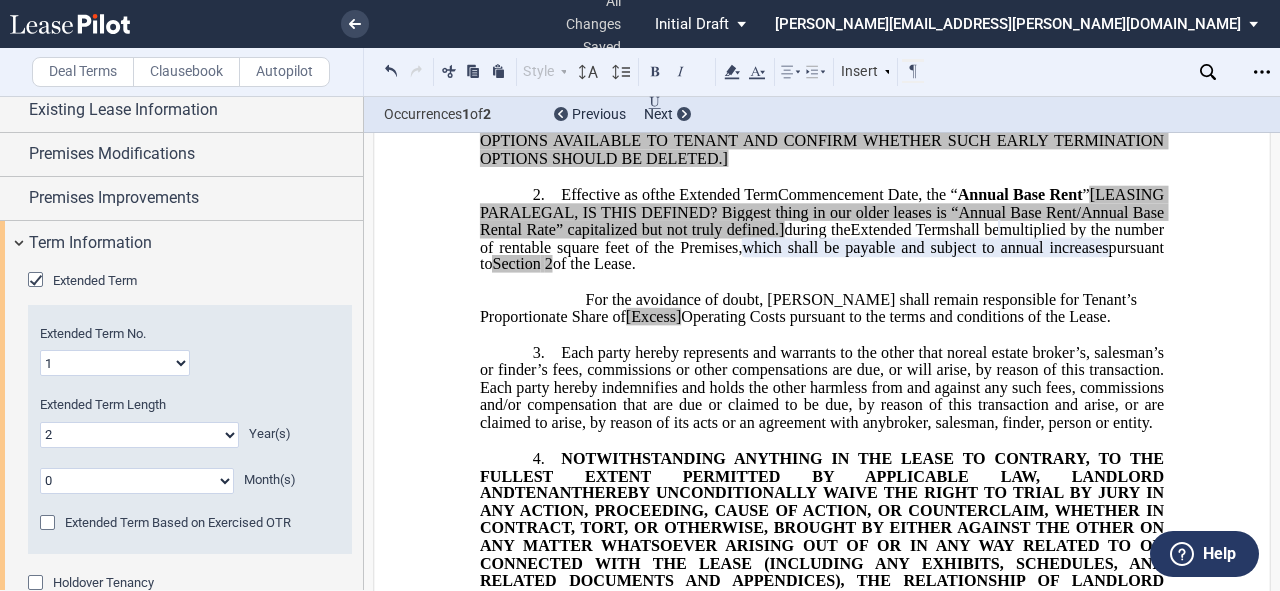 click on "0 1 2 3 4 5 6 7 8 9 10 11 12 13 14 15 16 17 18 19 20" 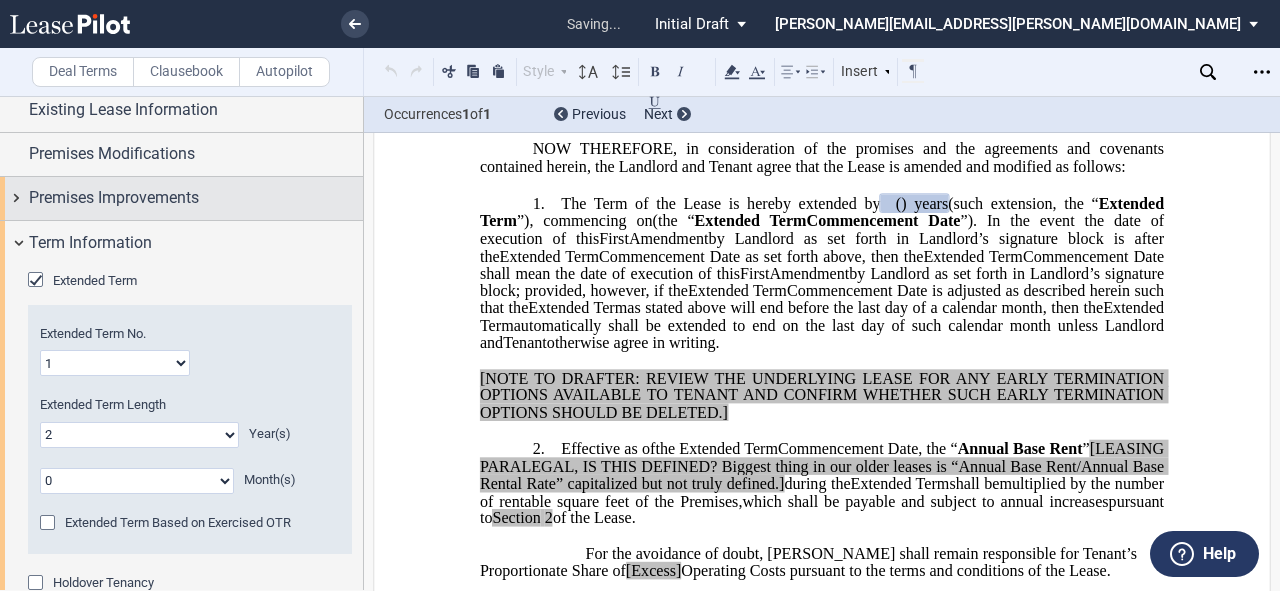scroll, scrollTop: 344, scrollLeft: 0, axis: vertical 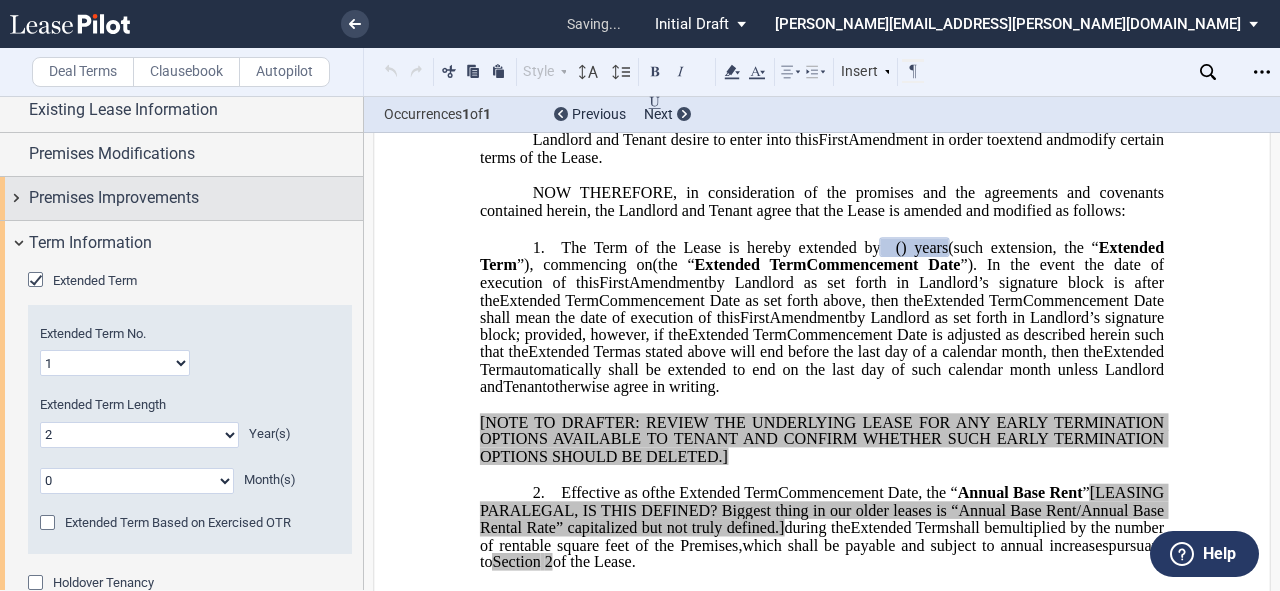 click on "Premises Improvements" at bounding box center [181, 198] 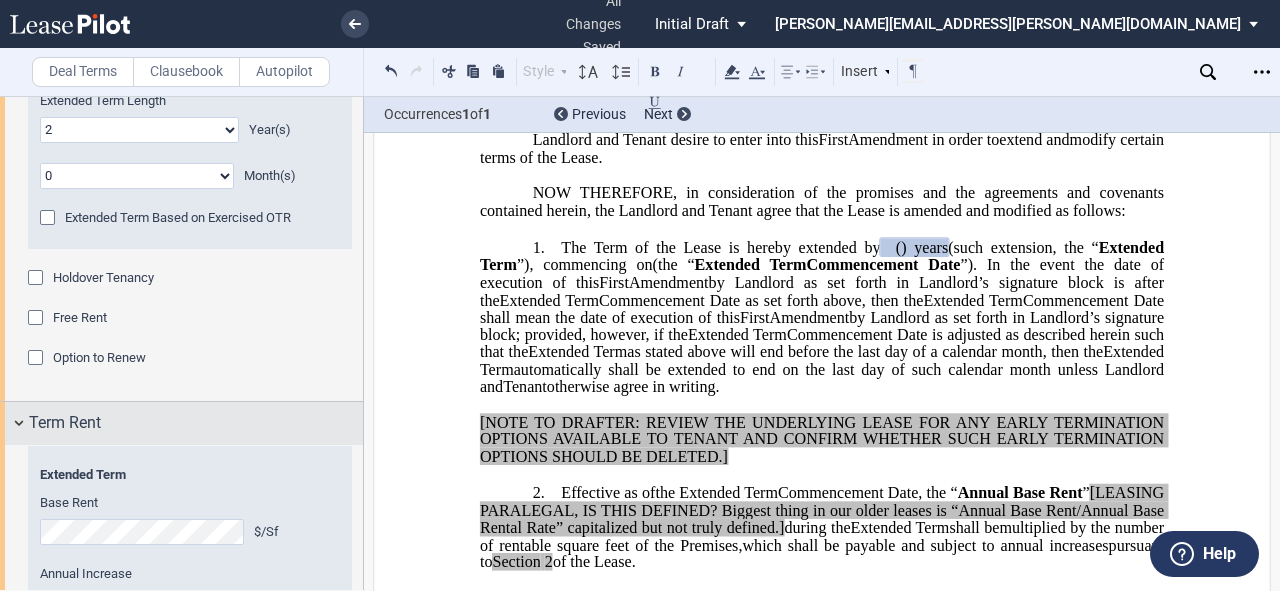 scroll, scrollTop: 560, scrollLeft: 0, axis: vertical 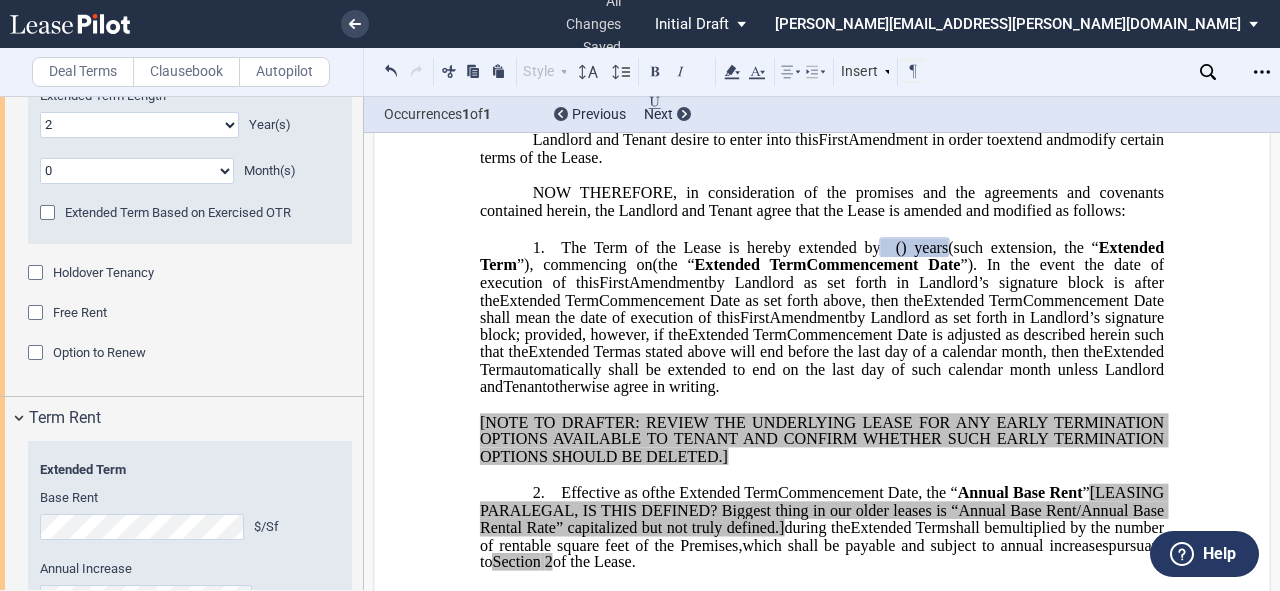 click at bounding box center [38, 355] 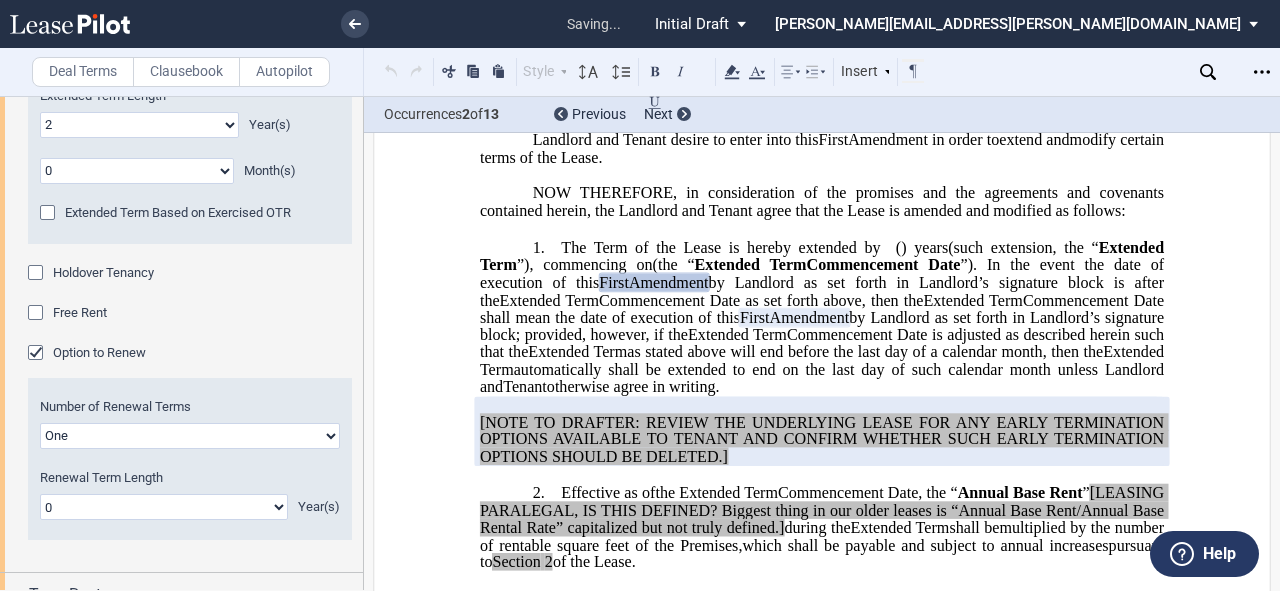 click on "One
Two" 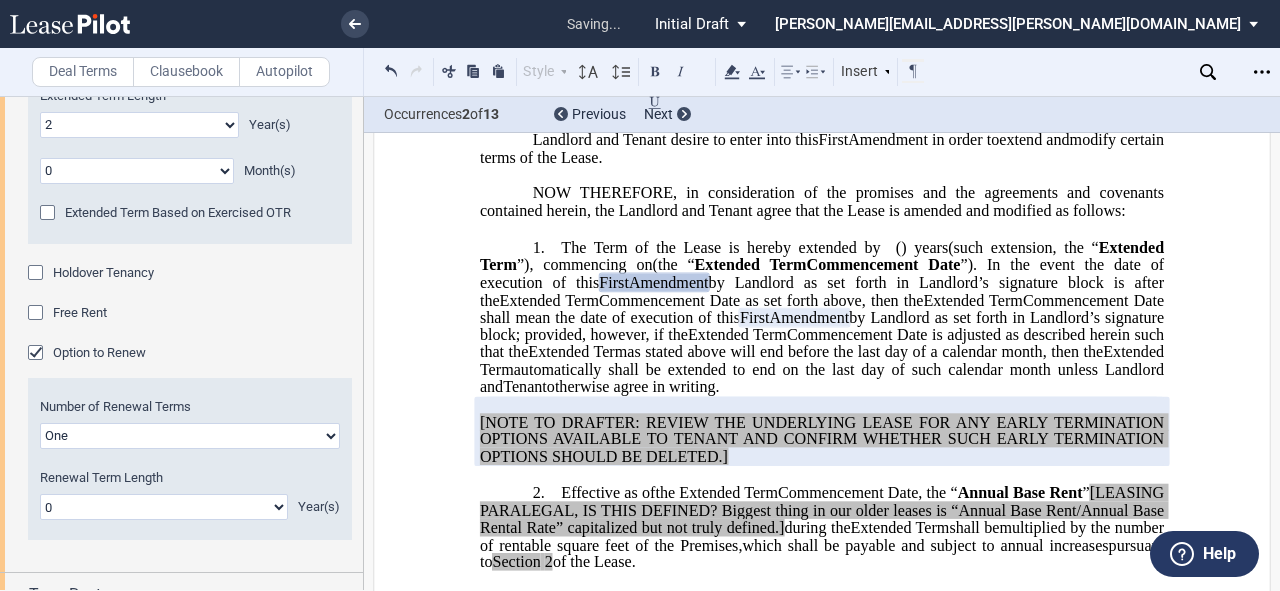 select on "2" 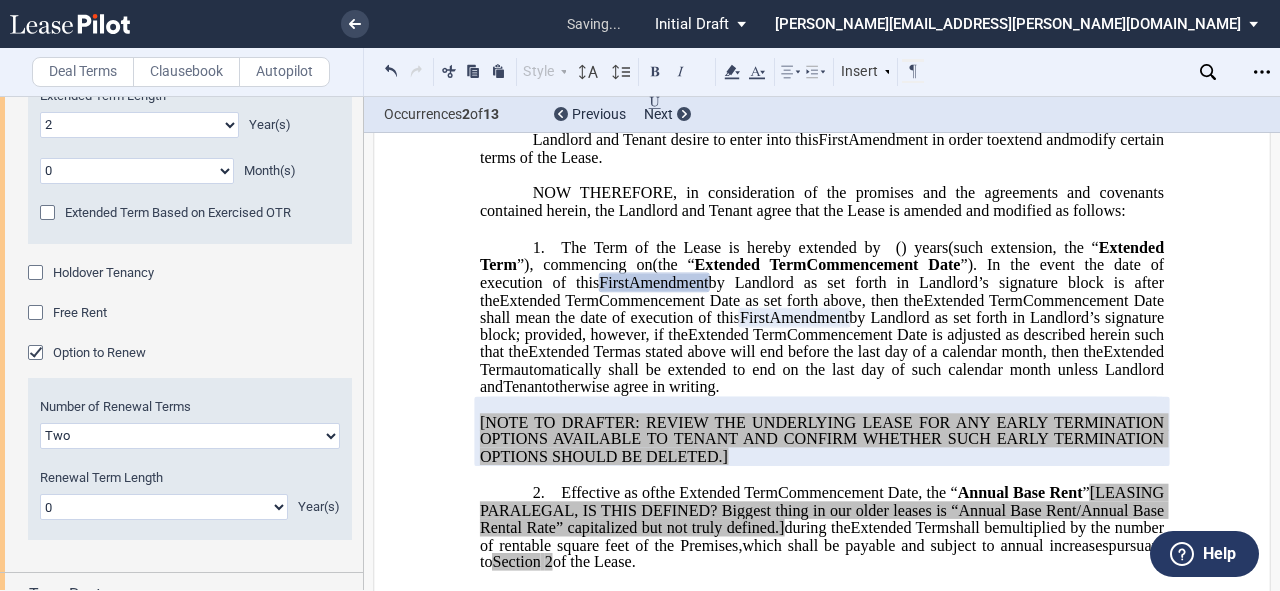 click on "One
Two" 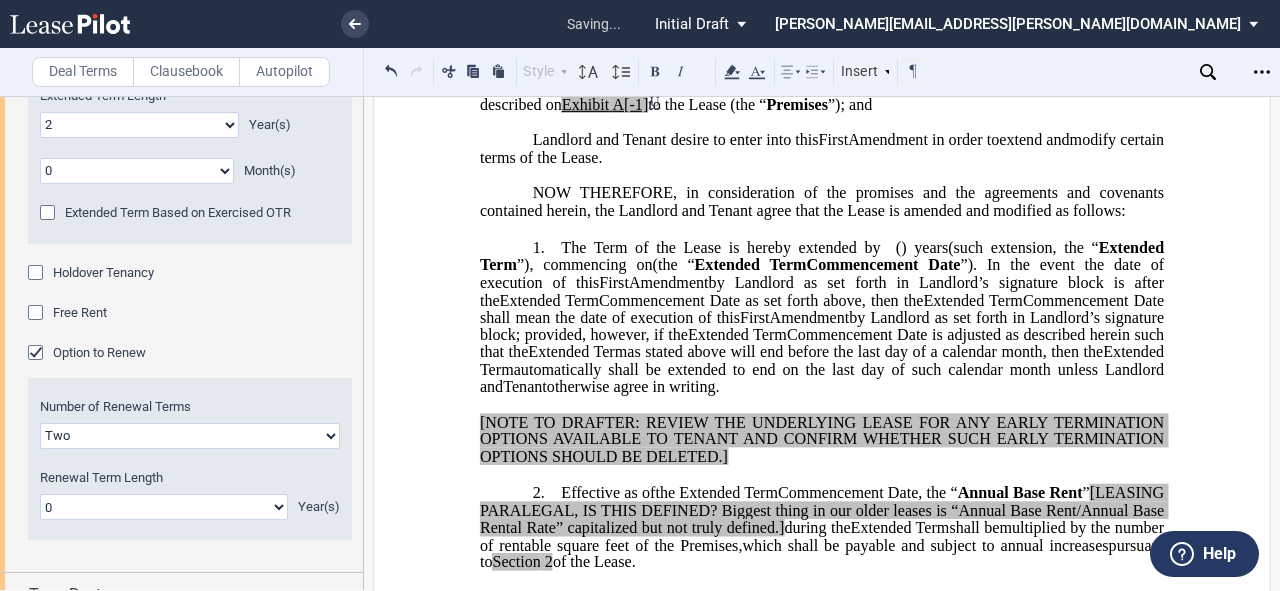 click on "0 1 2 3 4 5 6 7 8 9 10 11 12 13 14 15 16 17 18 19 20" 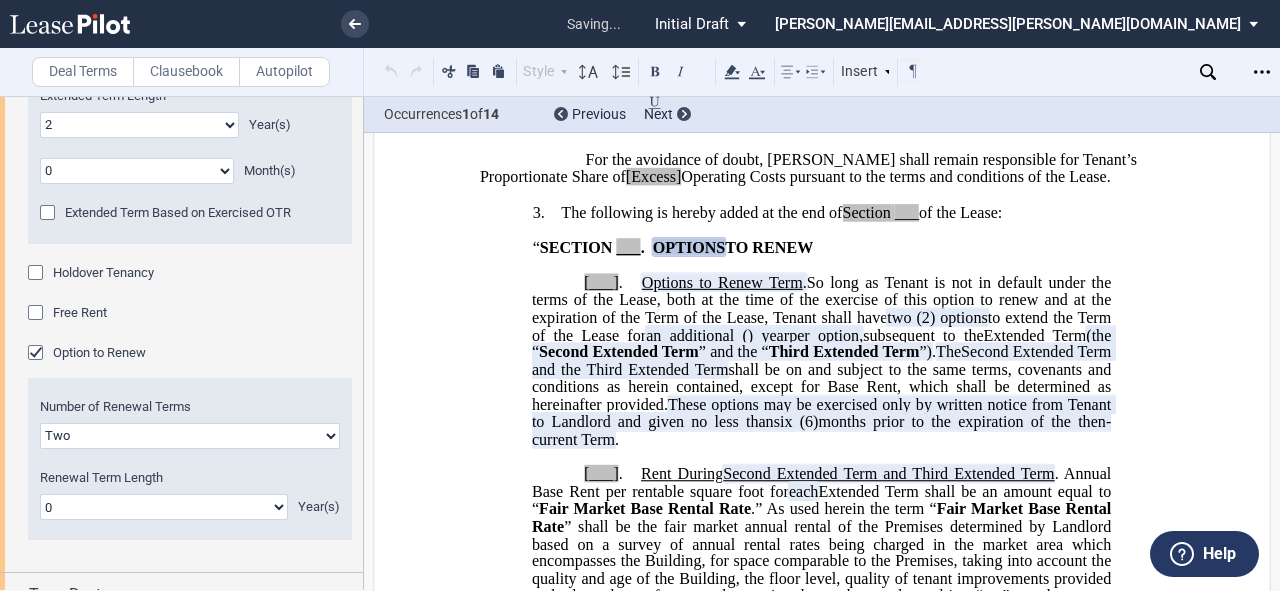 scroll, scrollTop: 782, scrollLeft: 0, axis: vertical 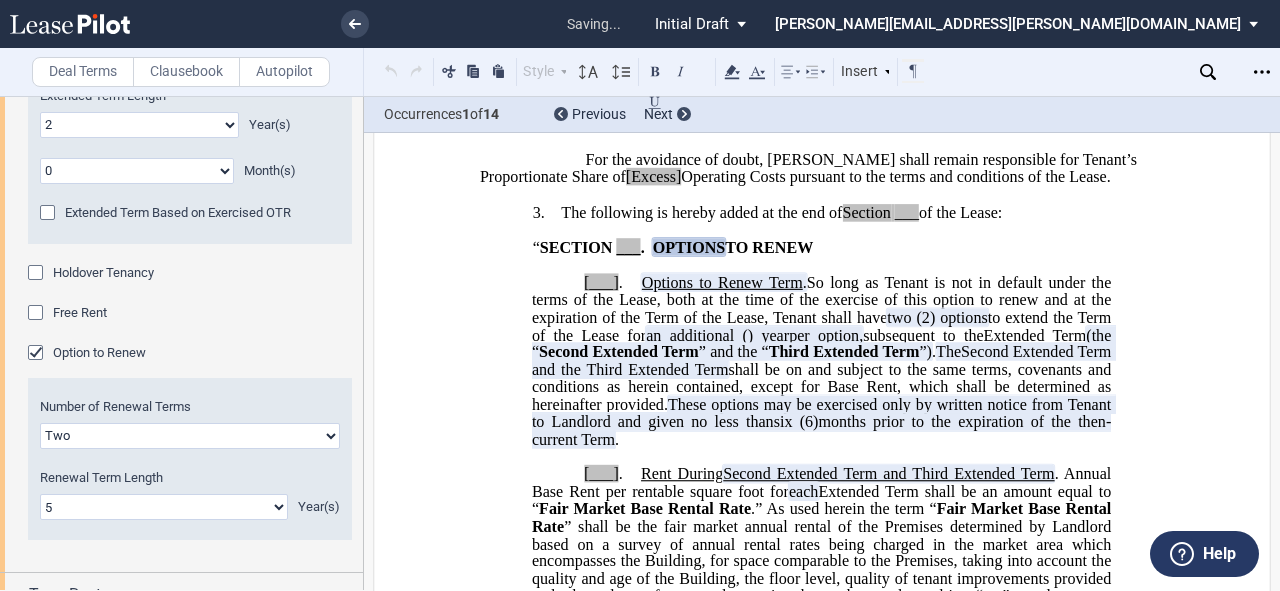 click on "0 1 2 3 4 5 6 7 8 9 10 11 12 13 14 15 16 17 18 19 20" 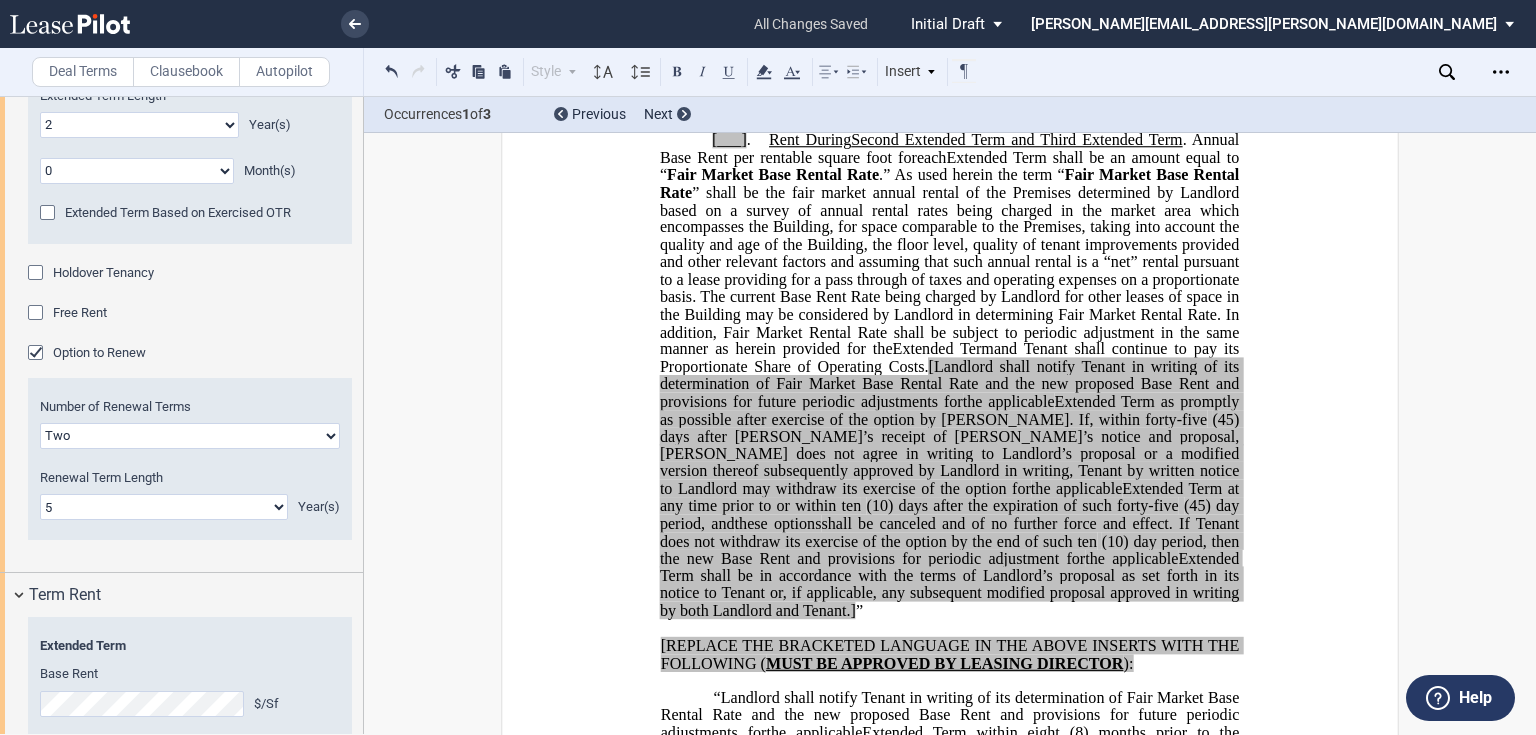 scroll, scrollTop: 1262, scrollLeft: 0, axis: vertical 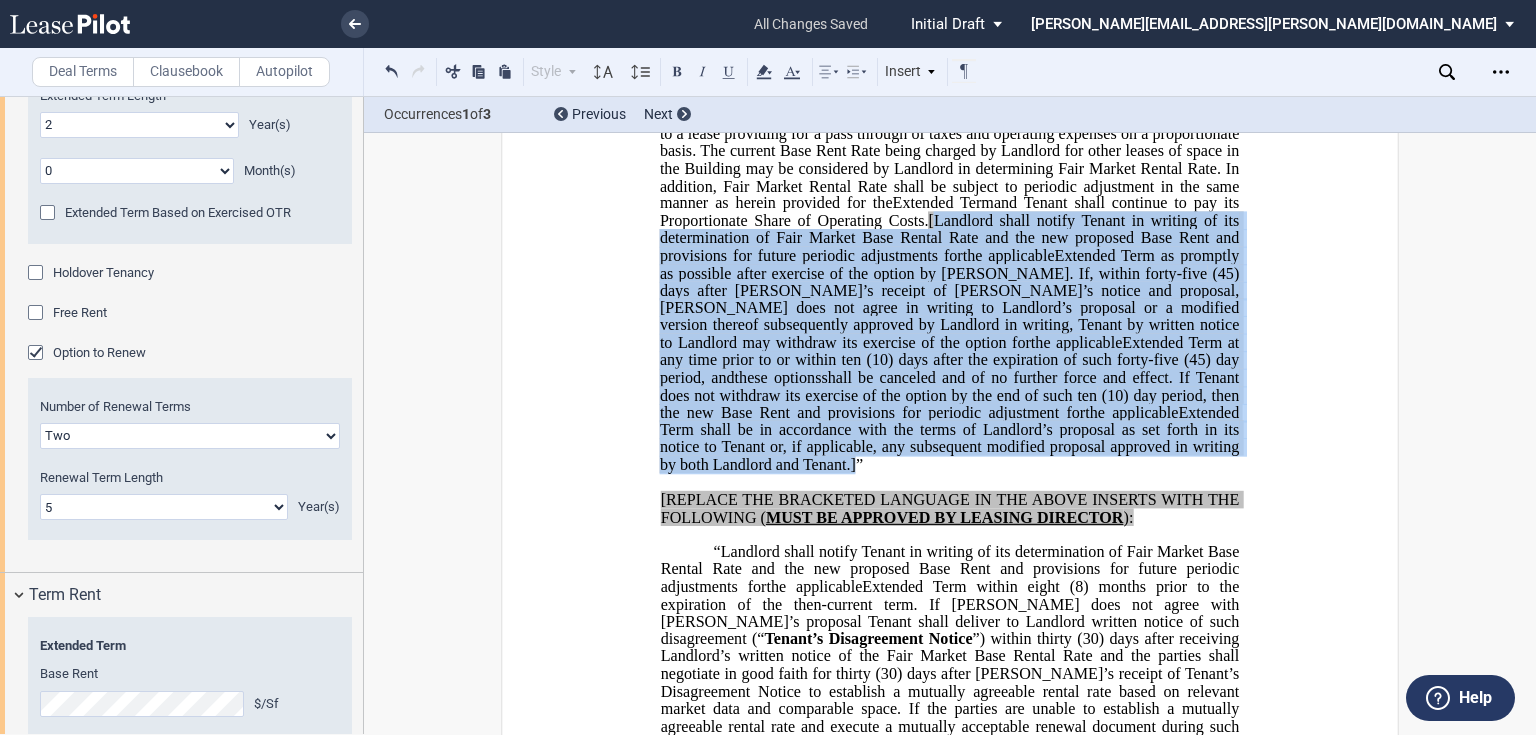 drag, startPoint x: 931, startPoint y: 254, endPoint x: 1097, endPoint y: 476, distance: 277.2003 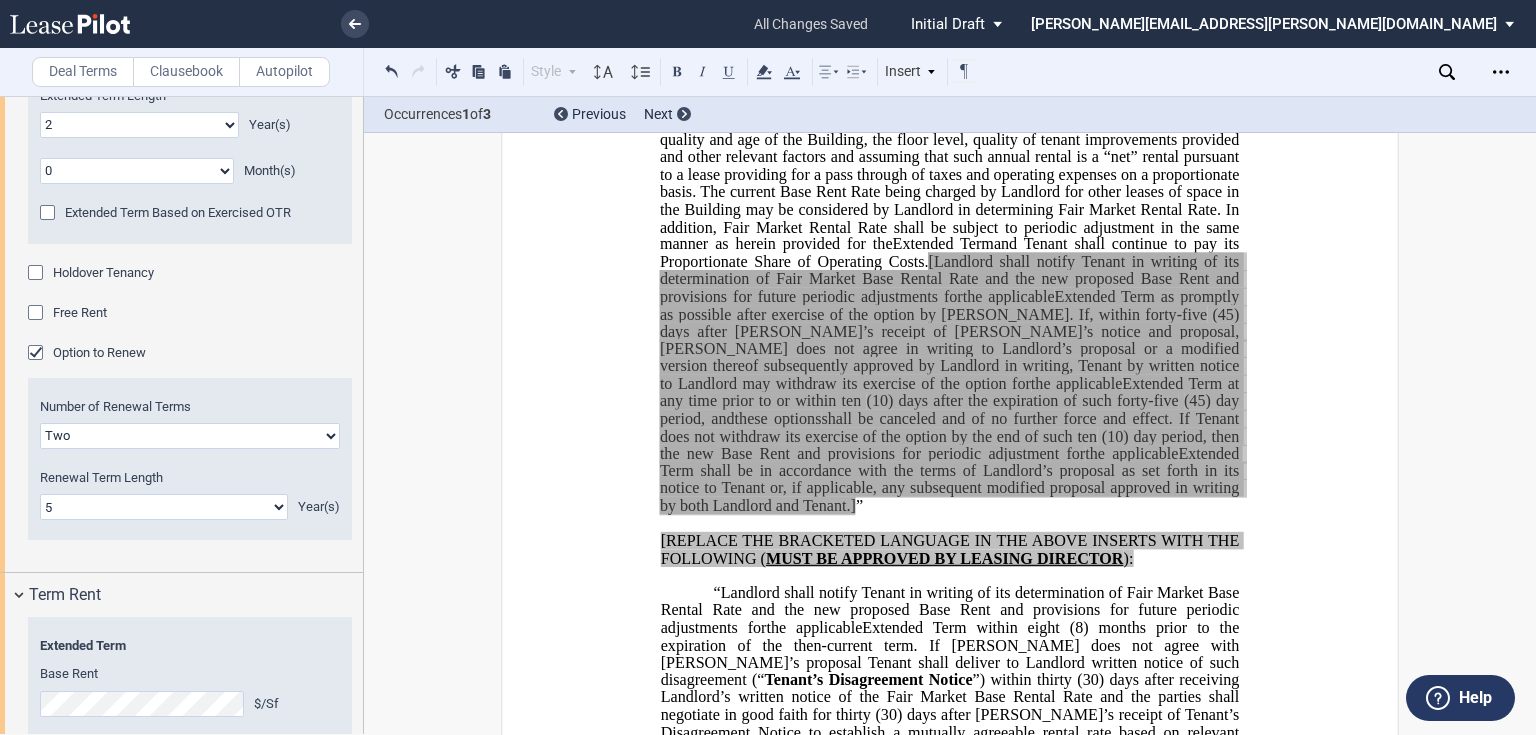 scroll, scrollTop: 1182, scrollLeft: 0, axis: vertical 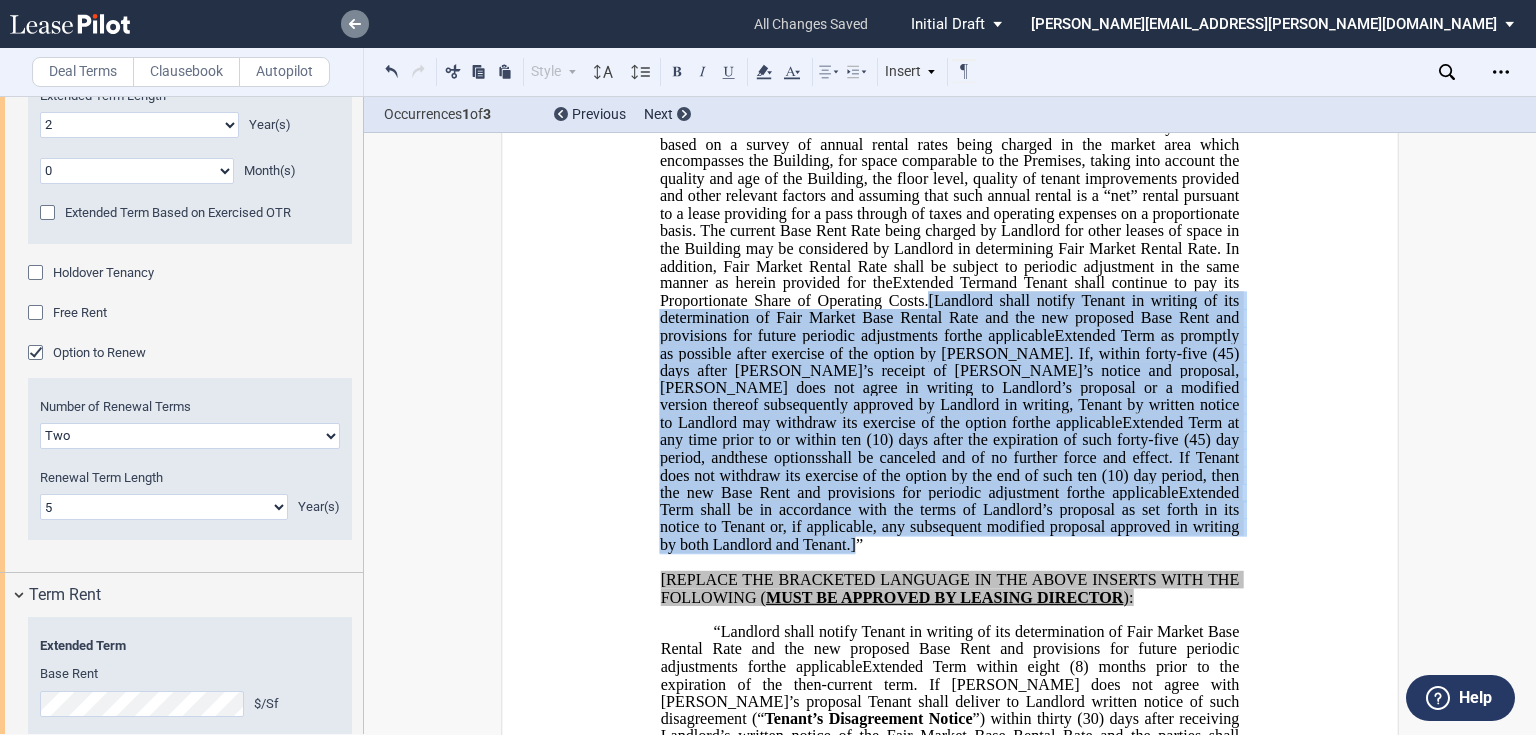 click 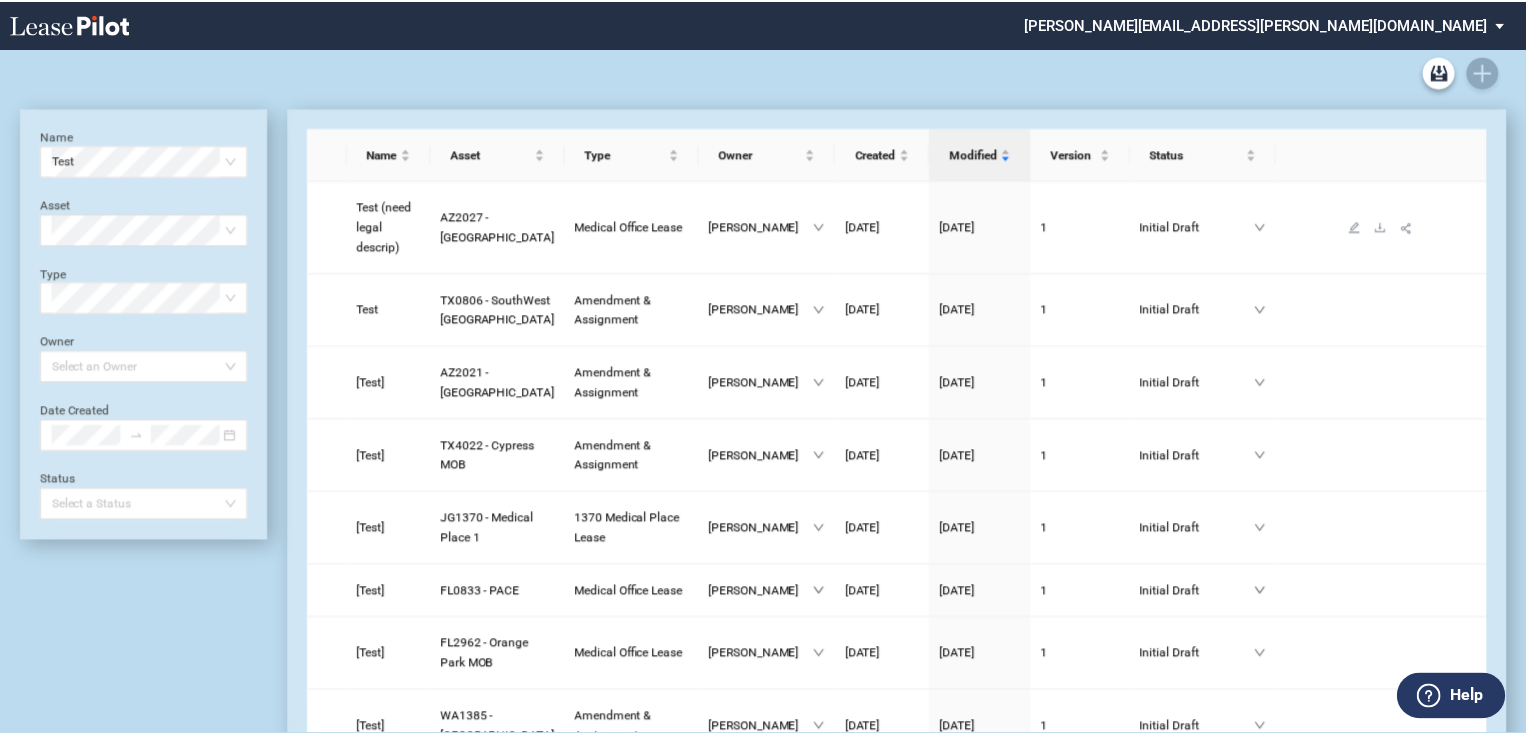 scroll, scrollTop: 0, scrollLeft: 0, axis: both 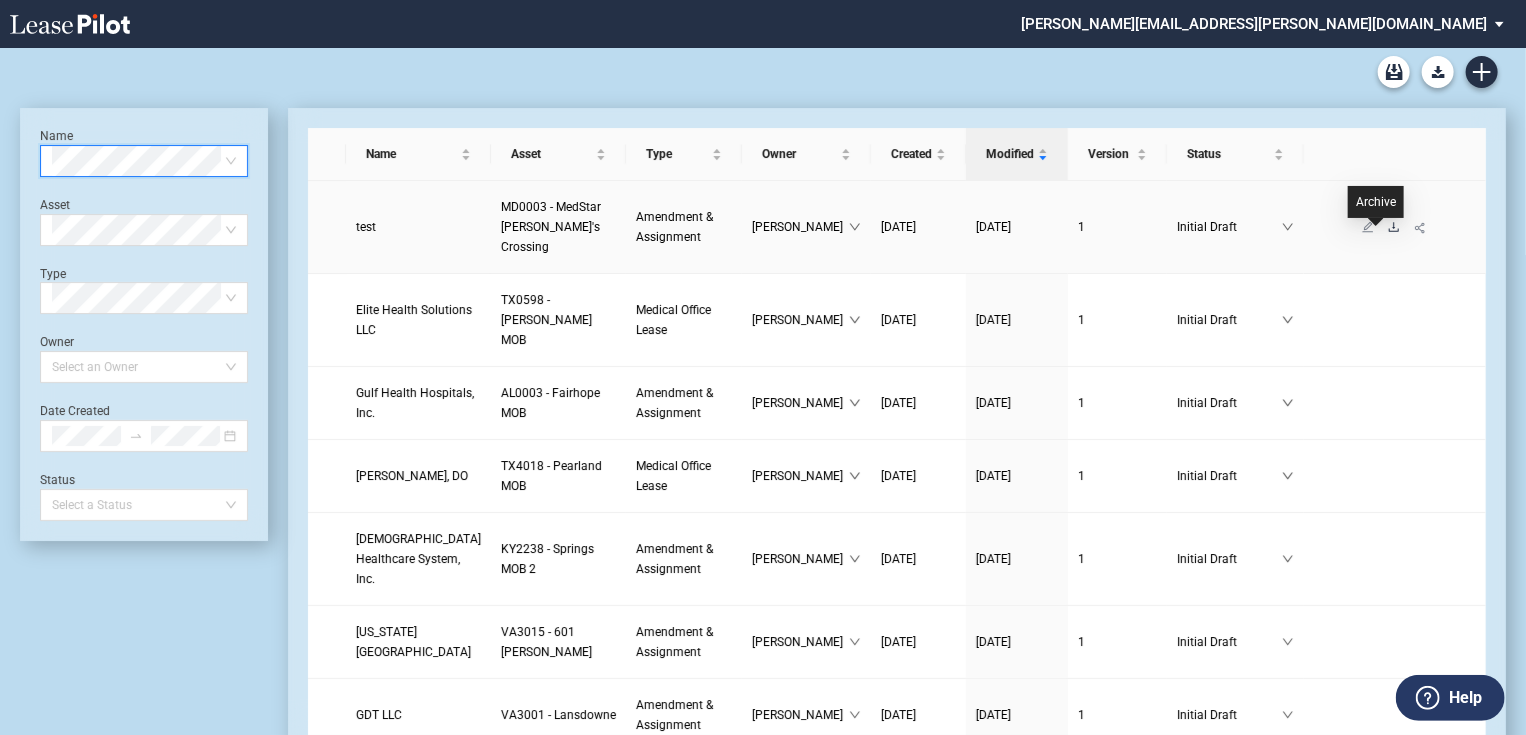 click 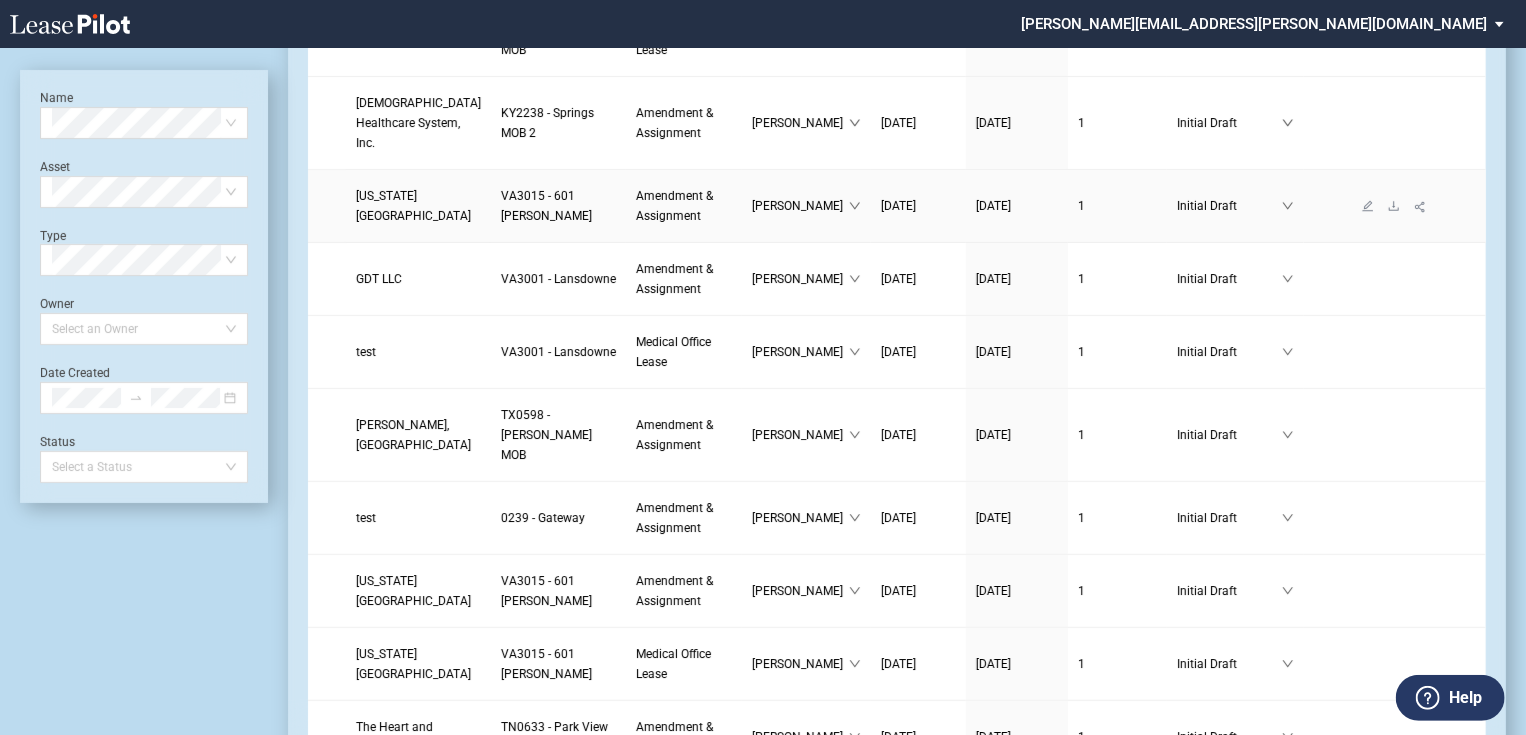 scroll, scrollTop: 480, scrollLeft: 0, axis: vertical 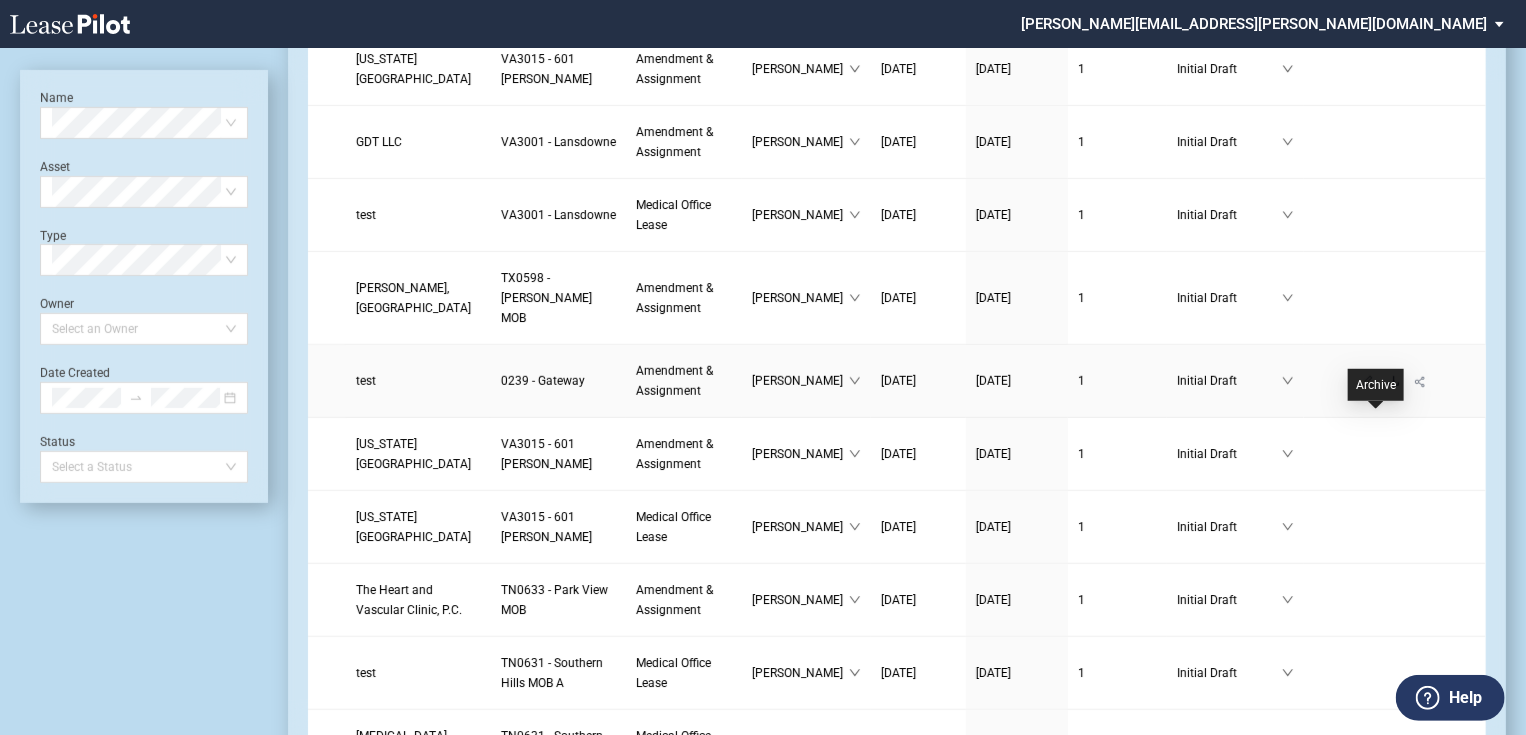 click 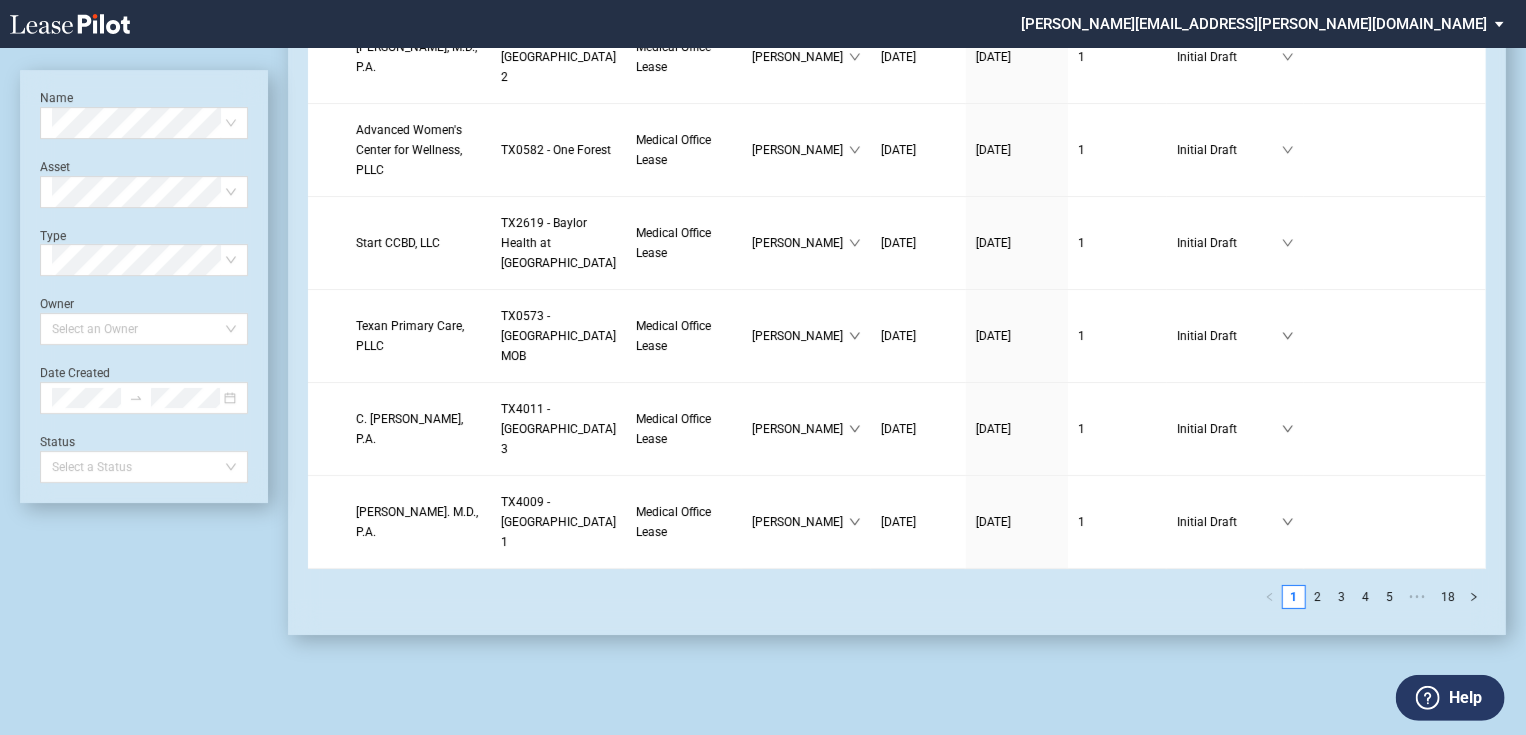 scroll, scrollTop: 4392, scrollLeft: 0, axis: vertical 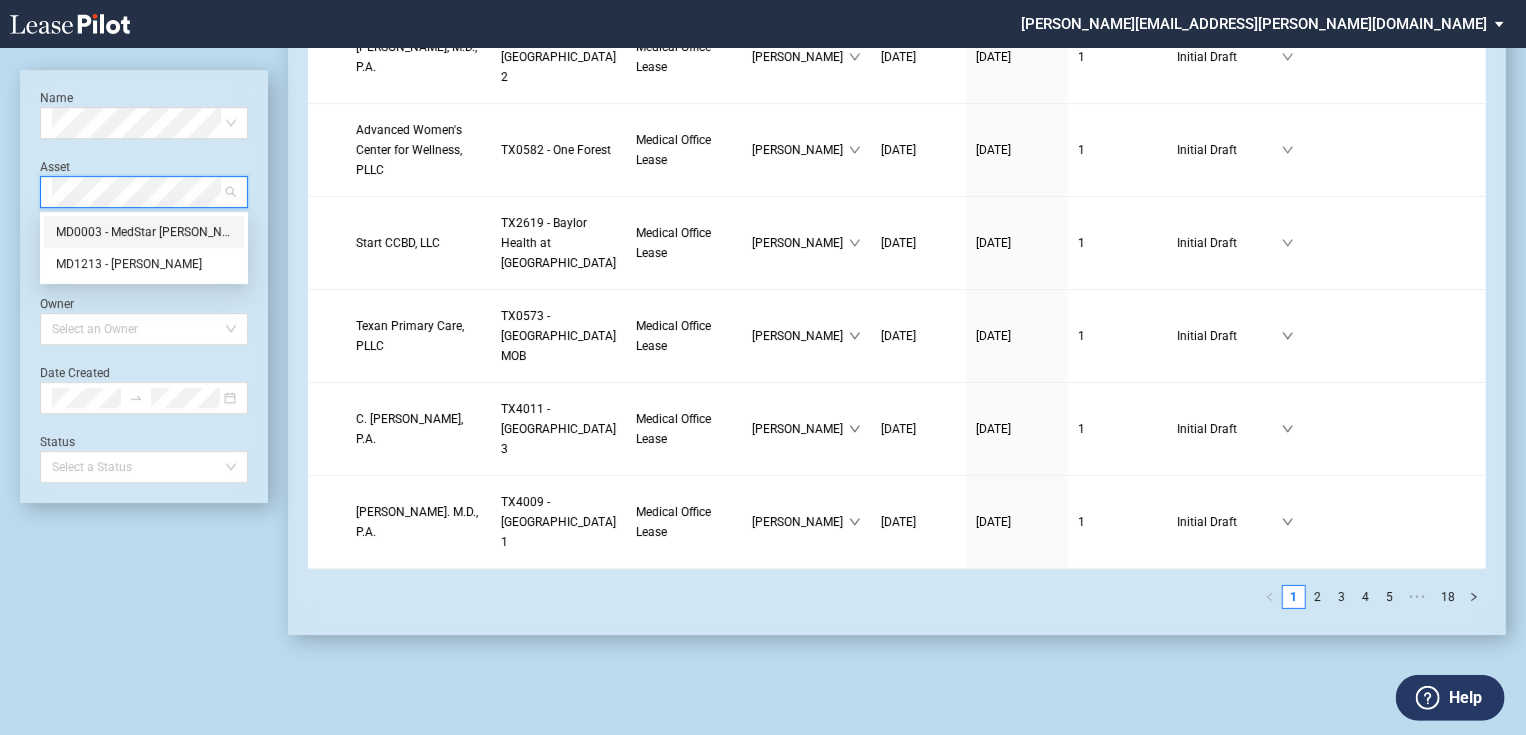 click on "MD0003 - MedStar [PERSON_NAME]'s Crossing" at bounding box center [144, 232] 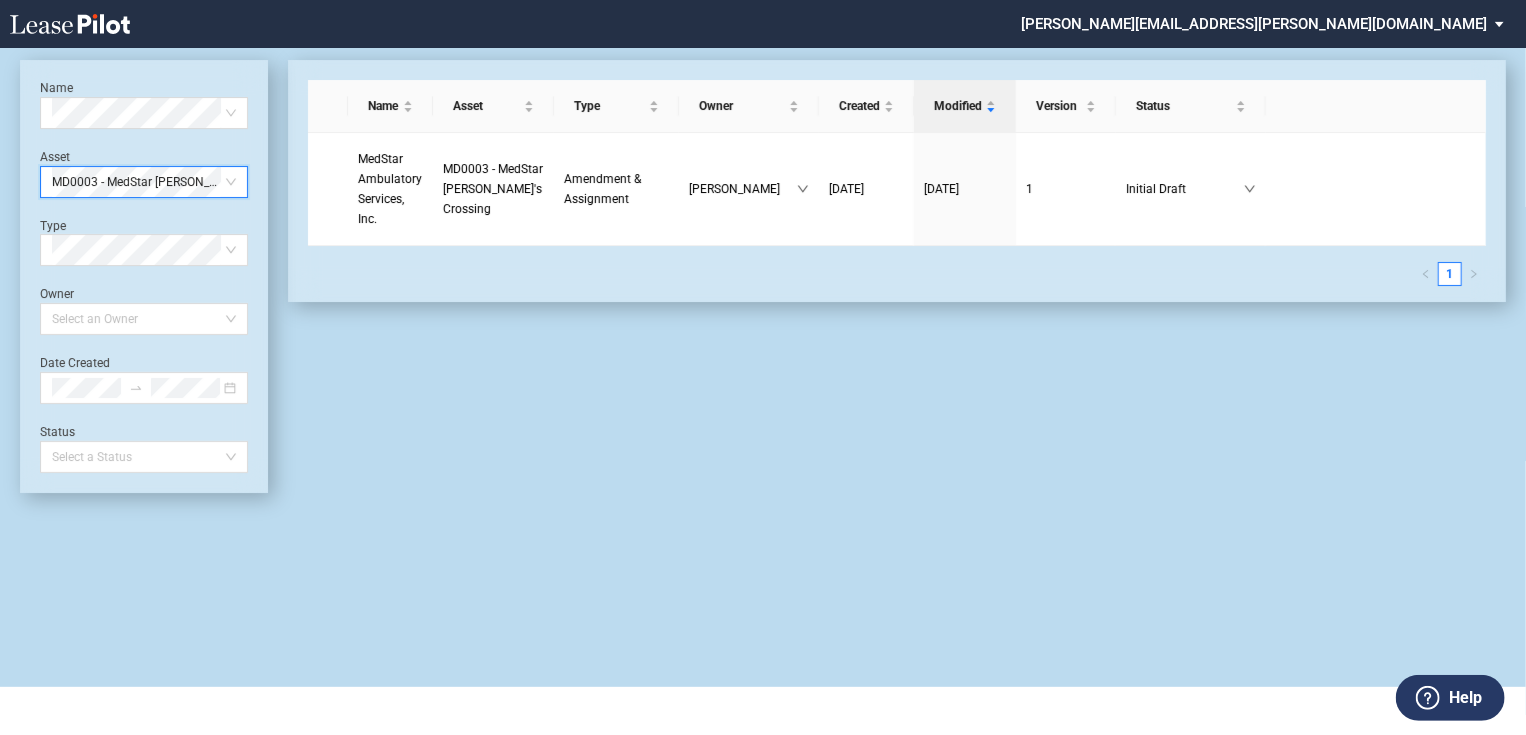 scroll, scrollTop: 48, scrollLeft: 0, axis: vertical 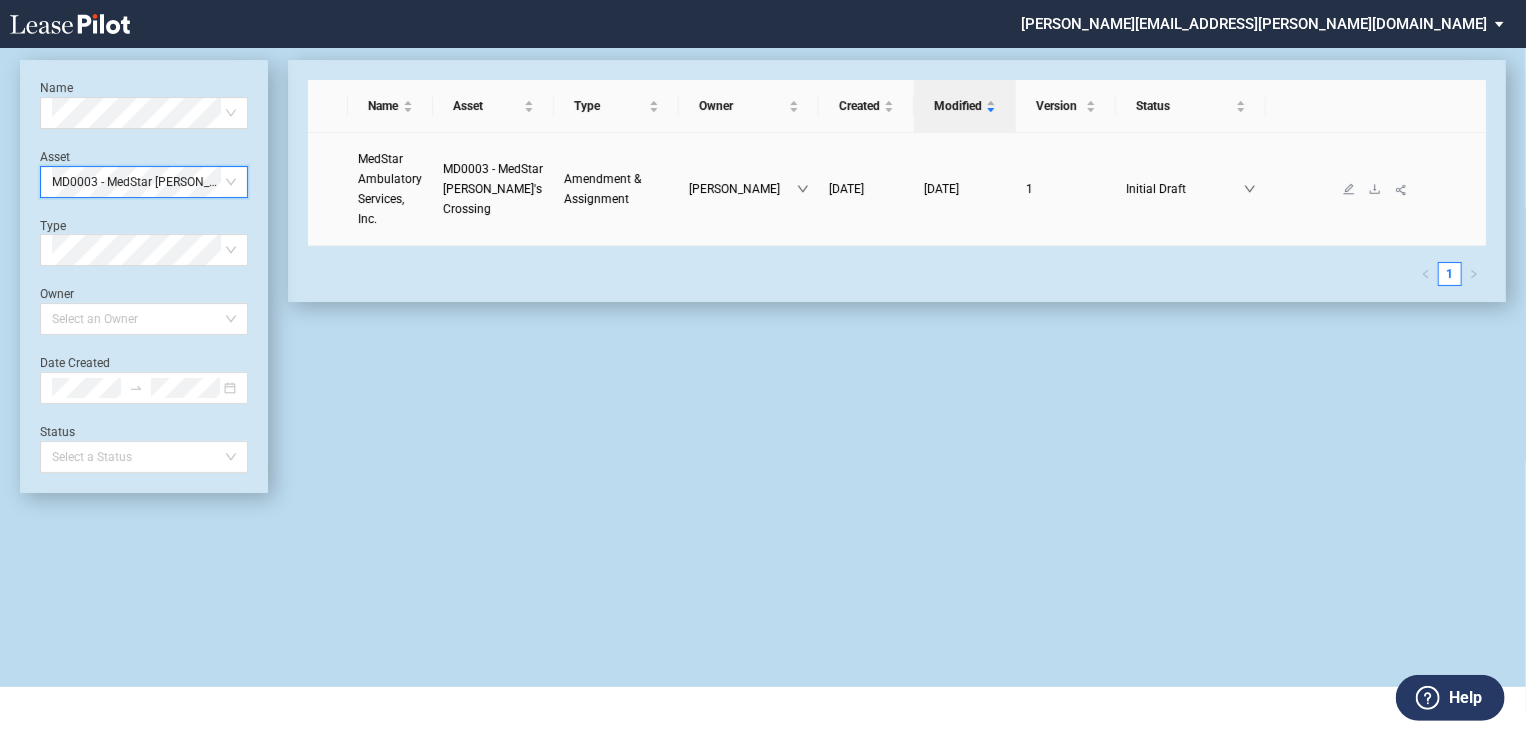 click on "MedStar Ambulatory Services, Inc." at bounding box center (390, 189) 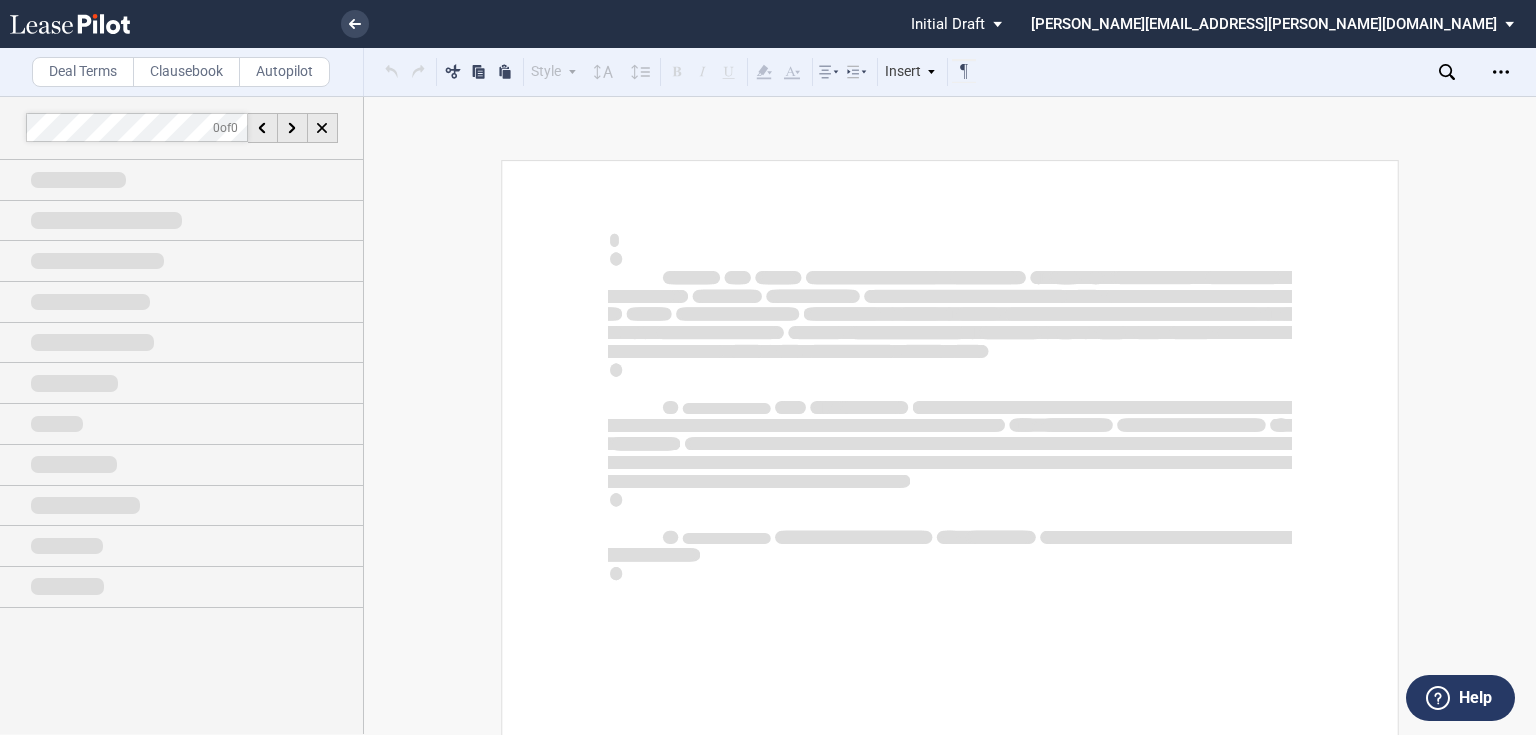 scroll, scrollTop: 0, scrollLeft: 0, axis: both 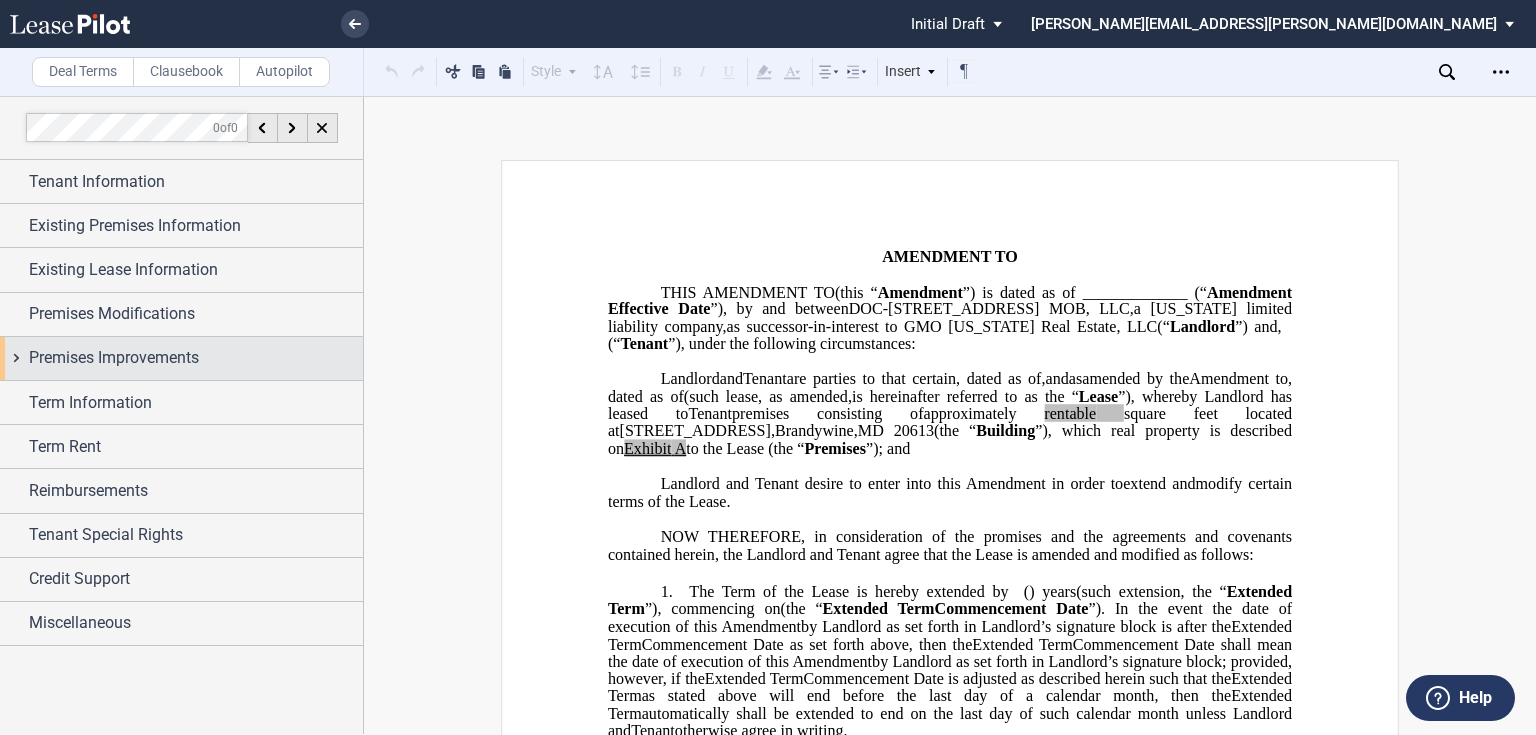 click on "Premises Improvements" at bounding box center [181, 358] 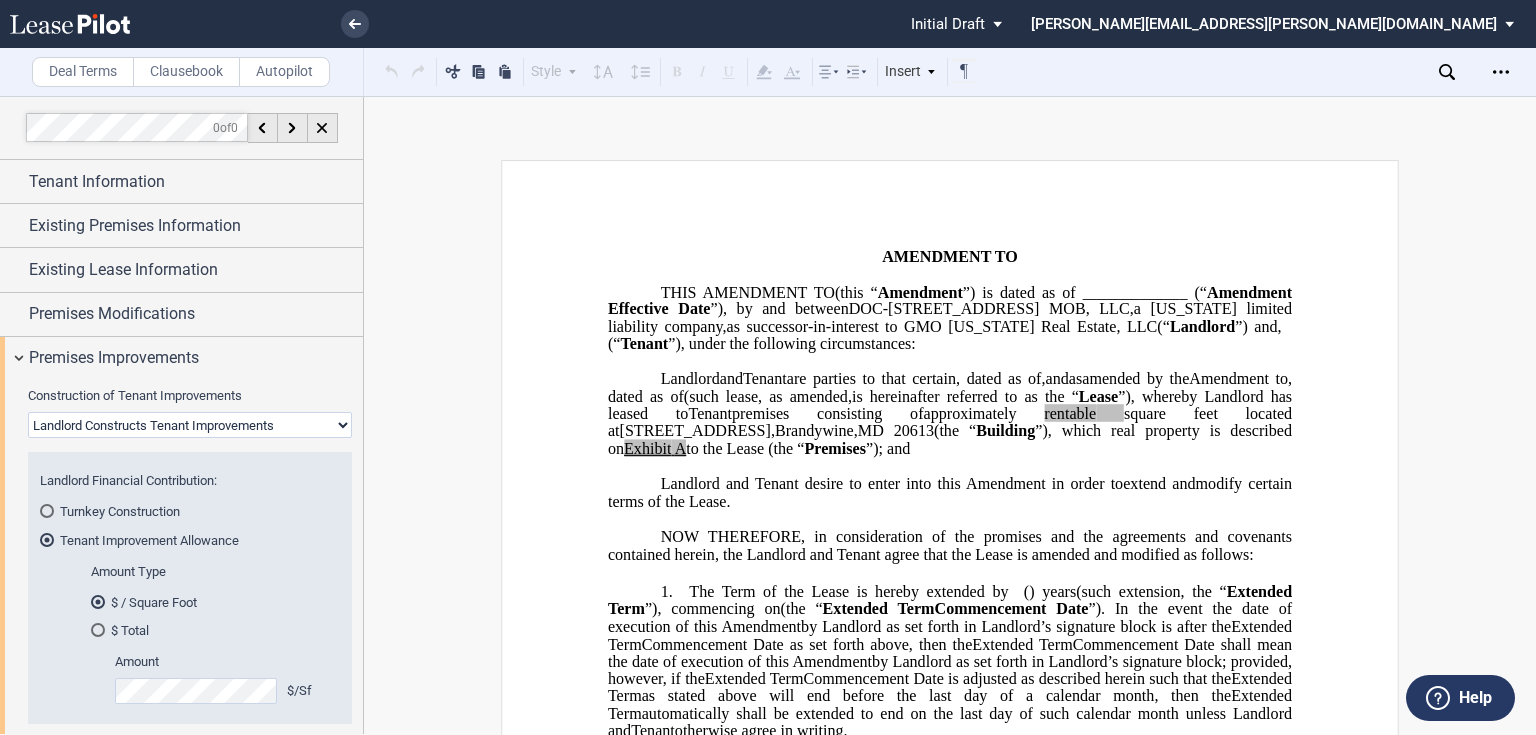 click on "Landlord Constructs Tenant Improvements
Tenant Constructs Tenant Improvements
"As Is" - No Tenant Improvements" at bounding box center [190, 425] 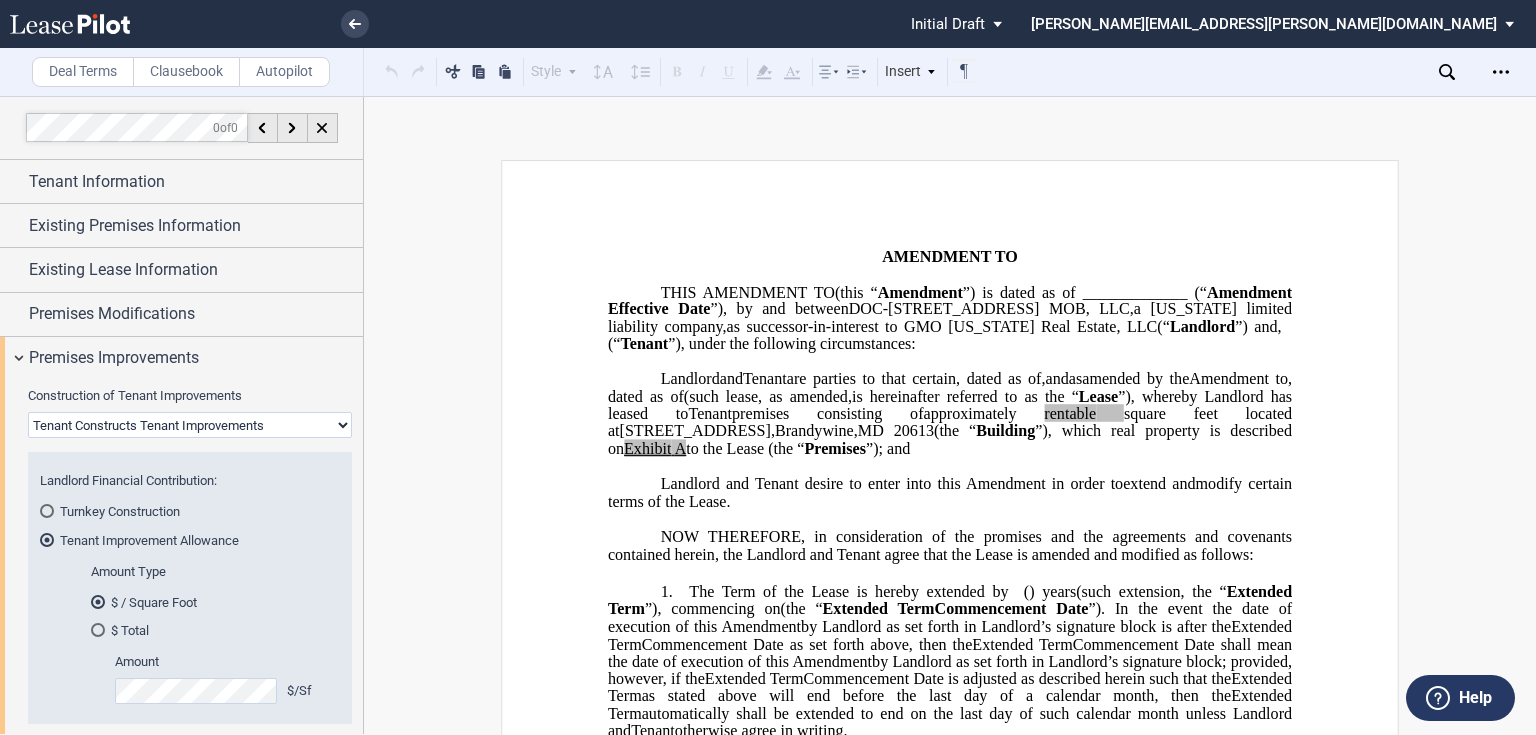 click on "Landlord Constructs Tenant Improvements
Tenant Constructs Tenant Improvements
"As Is" - No Tenant Improvements" at bounding box center [190, 425] 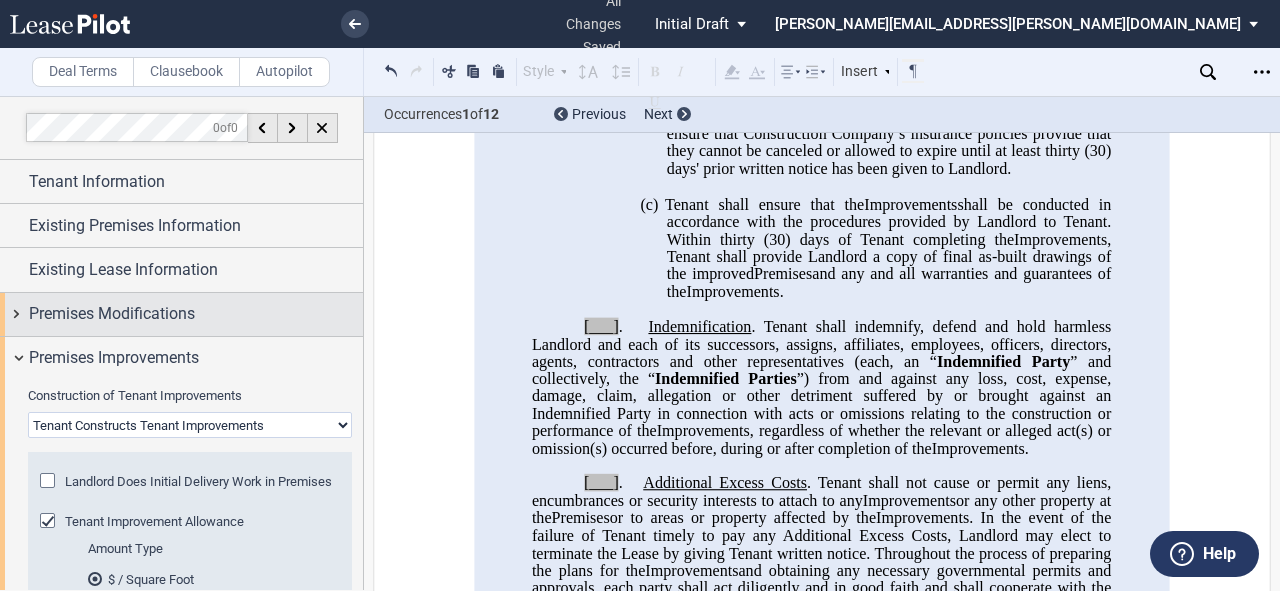 scroll, scrollTop: 3520, scrollLeft: 0, axis: vertical 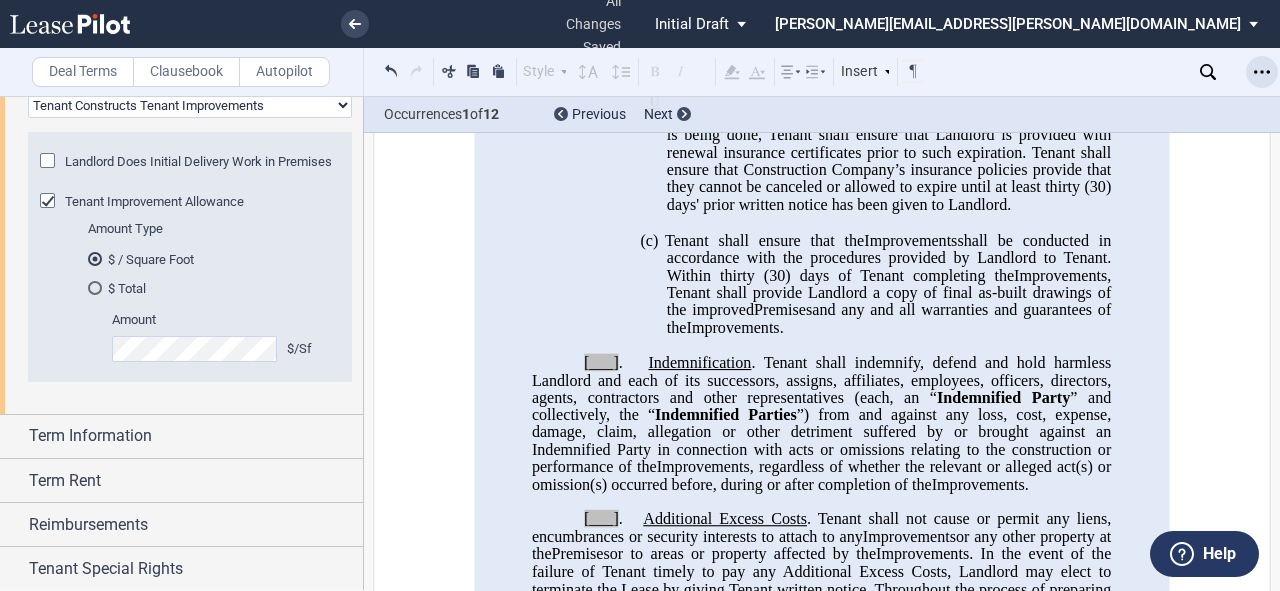 click 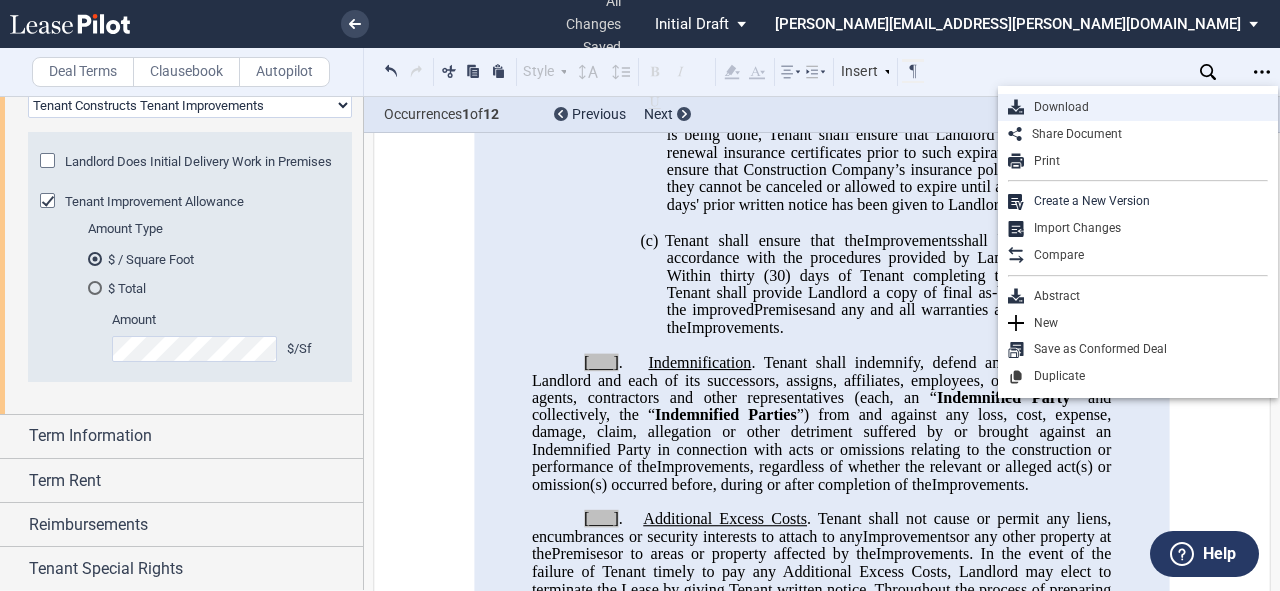 click on "Download" at bounding box center [1146, 107] 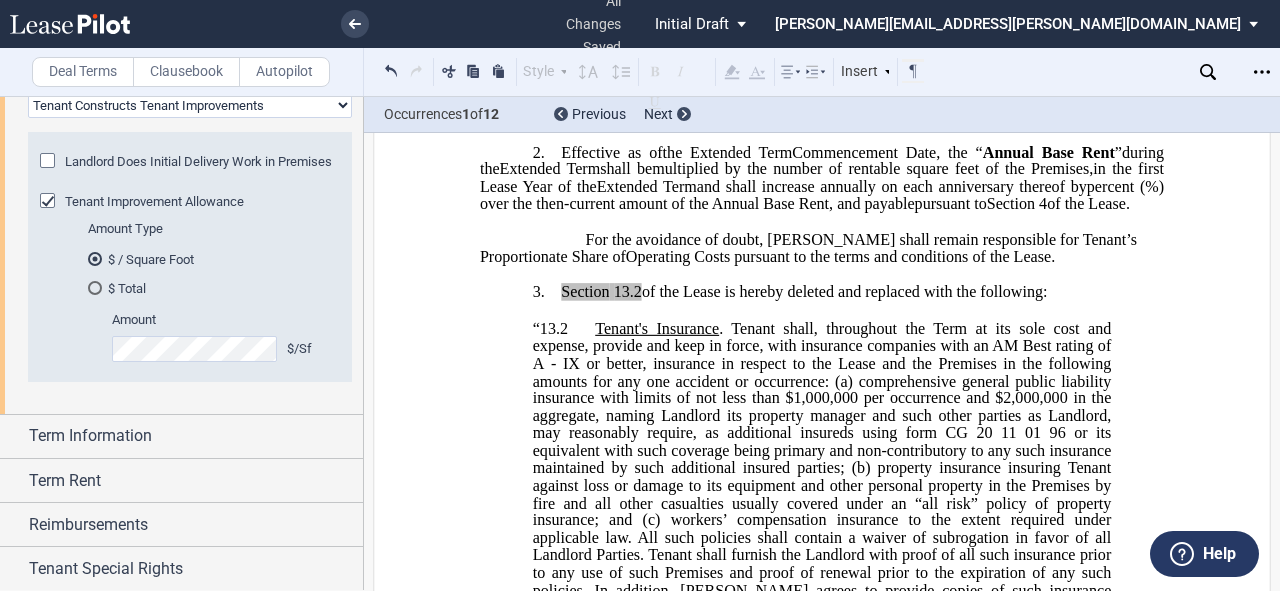 scroll, scrollTop: 400, scrollLeft: 0, axis: vertical 